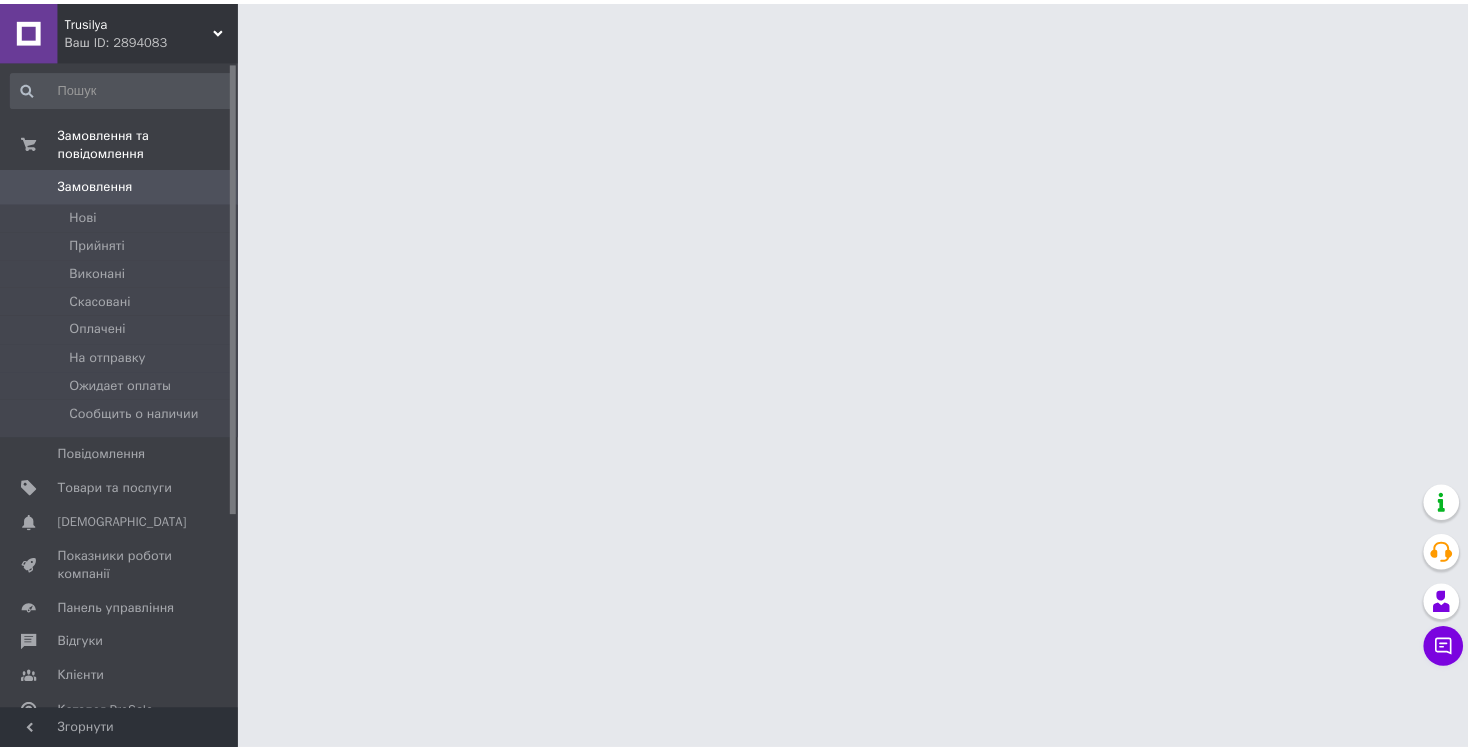scroll, scrollTop: 0, scrollLeft: 0, axis: both 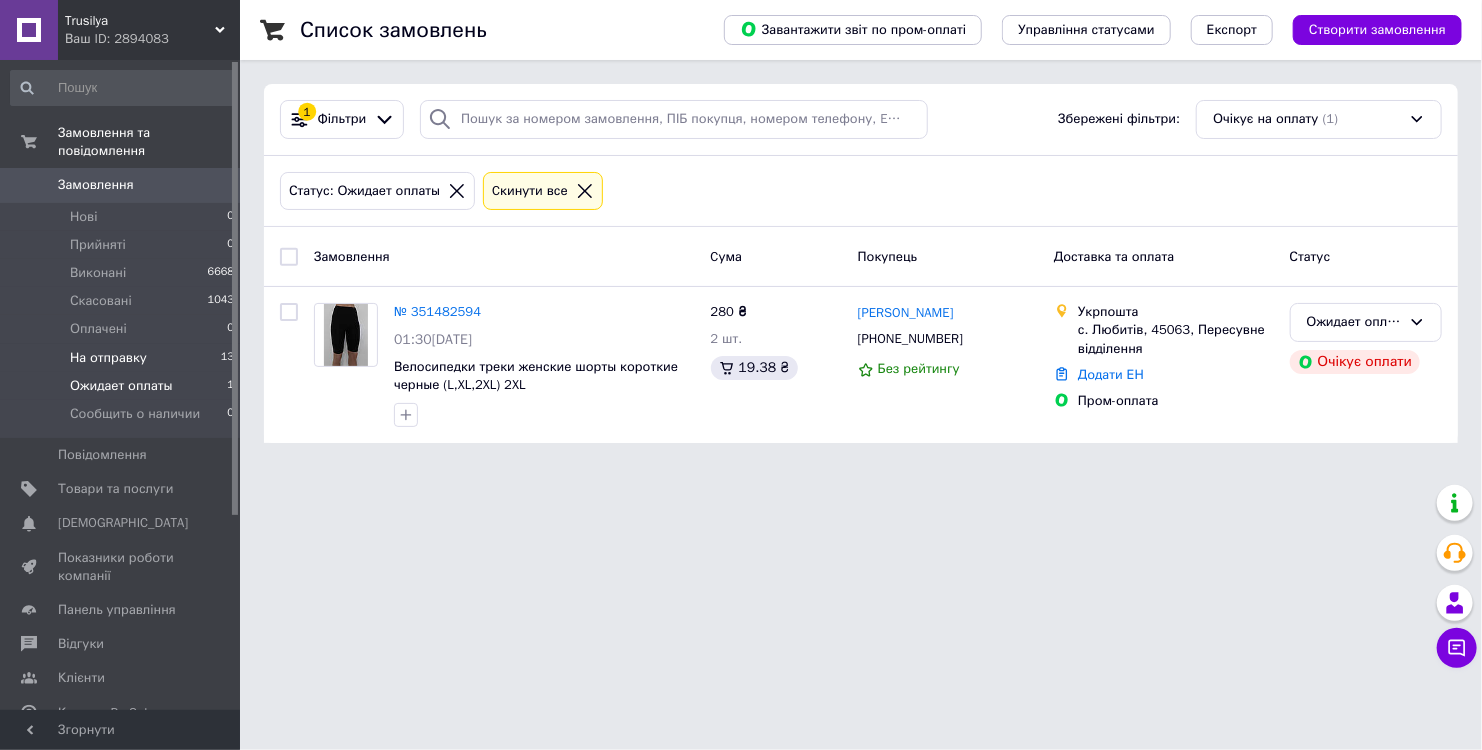 click on "На отправку" at bounding box center (108, 358) 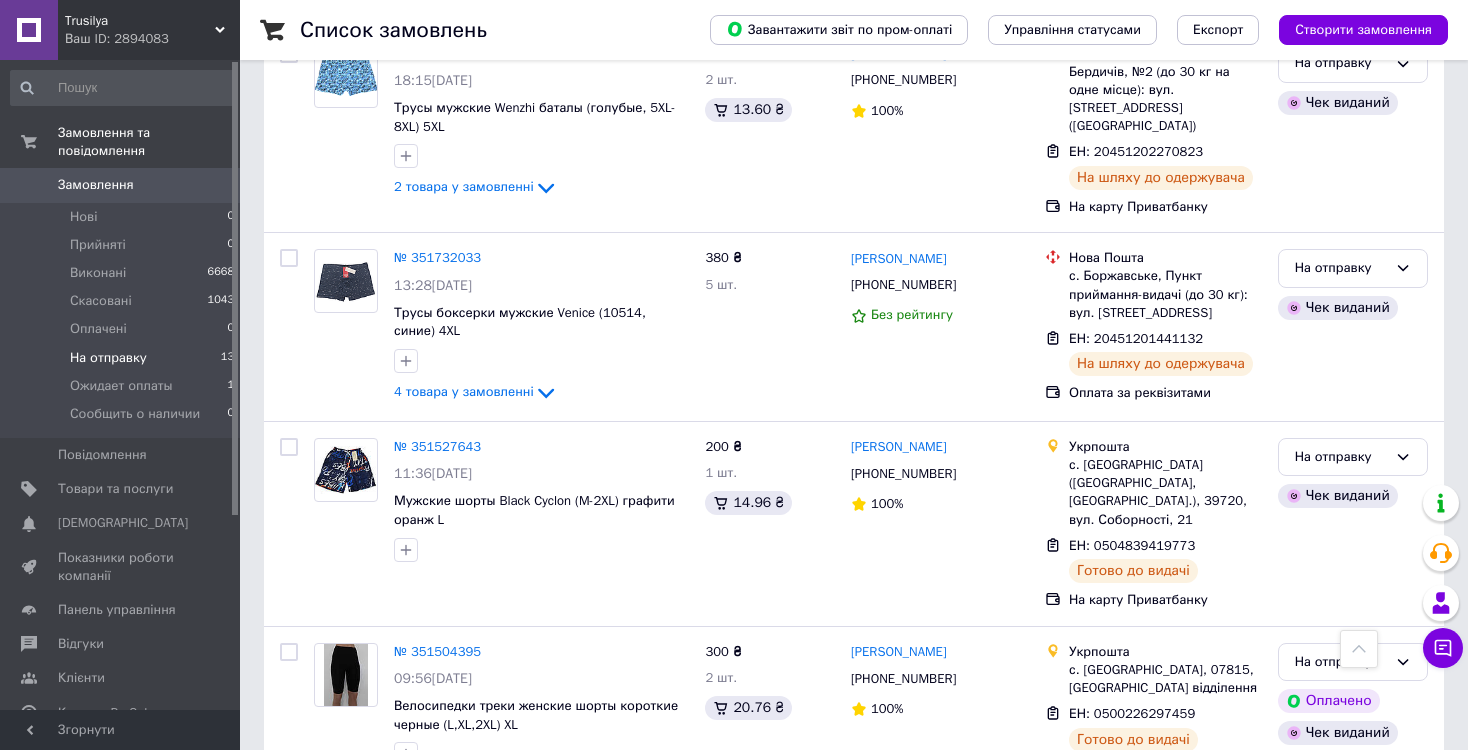 scroll, scrollTop: 2165, scrollLeft: 0, axis: vertical 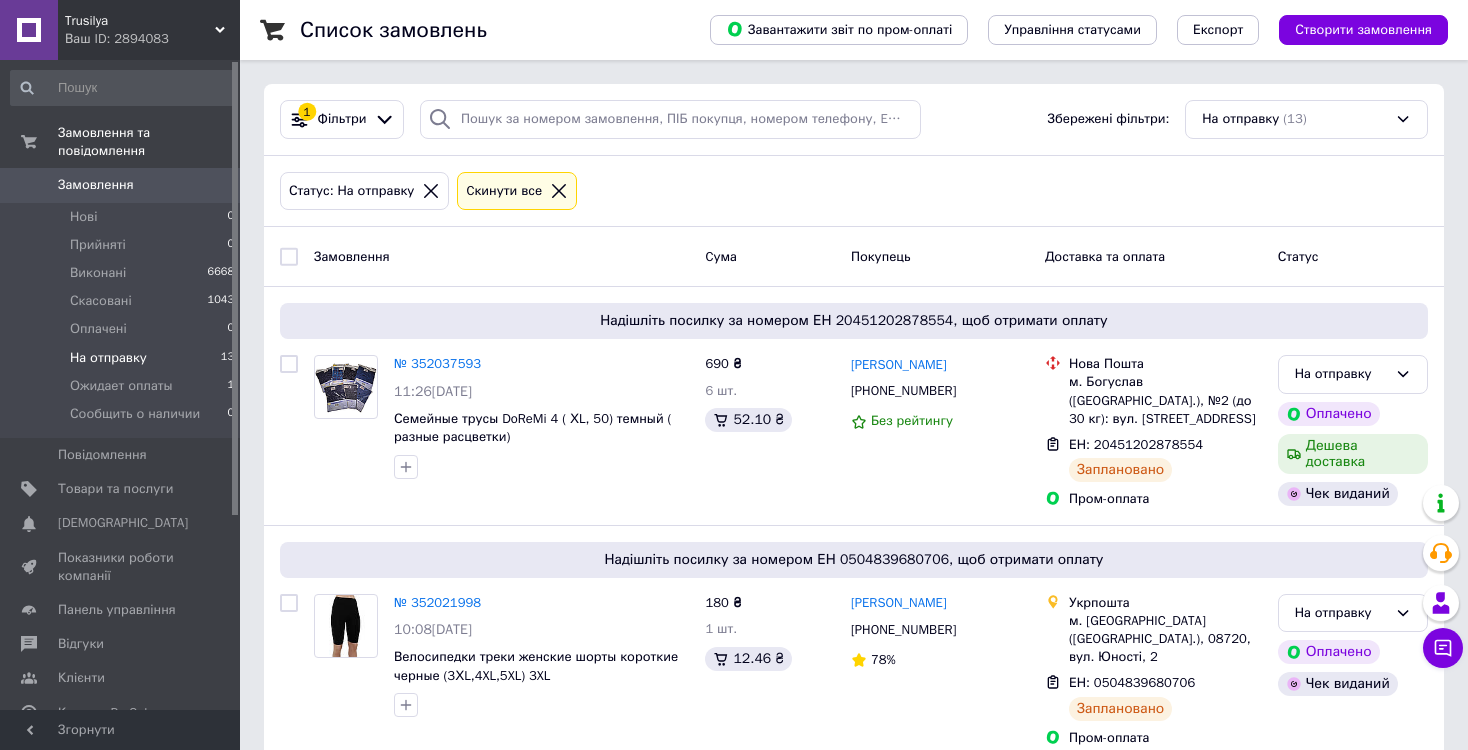 click on "На отправку" at bounding box center [108, 358] 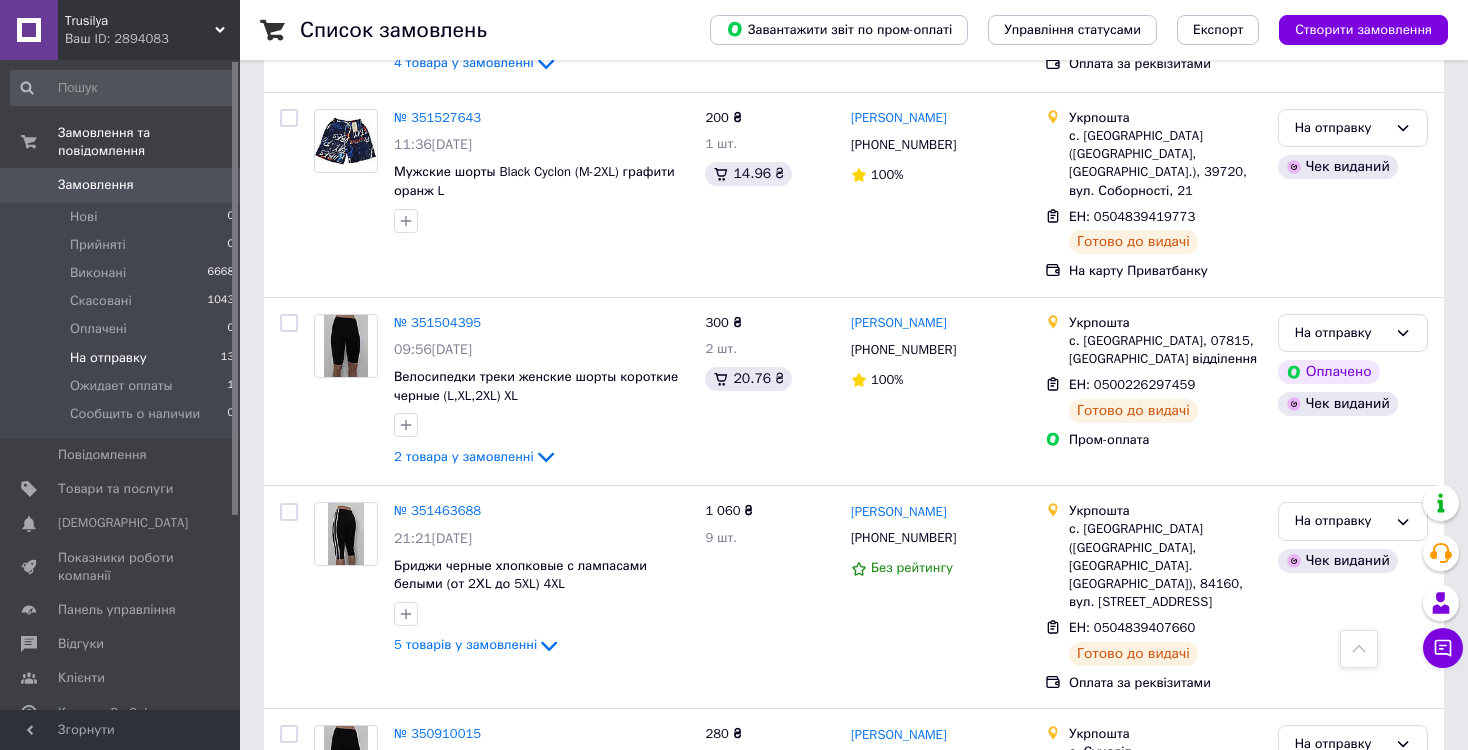 scroll, scrollTop: 2165, scrollLeft: 0, axis: vertical 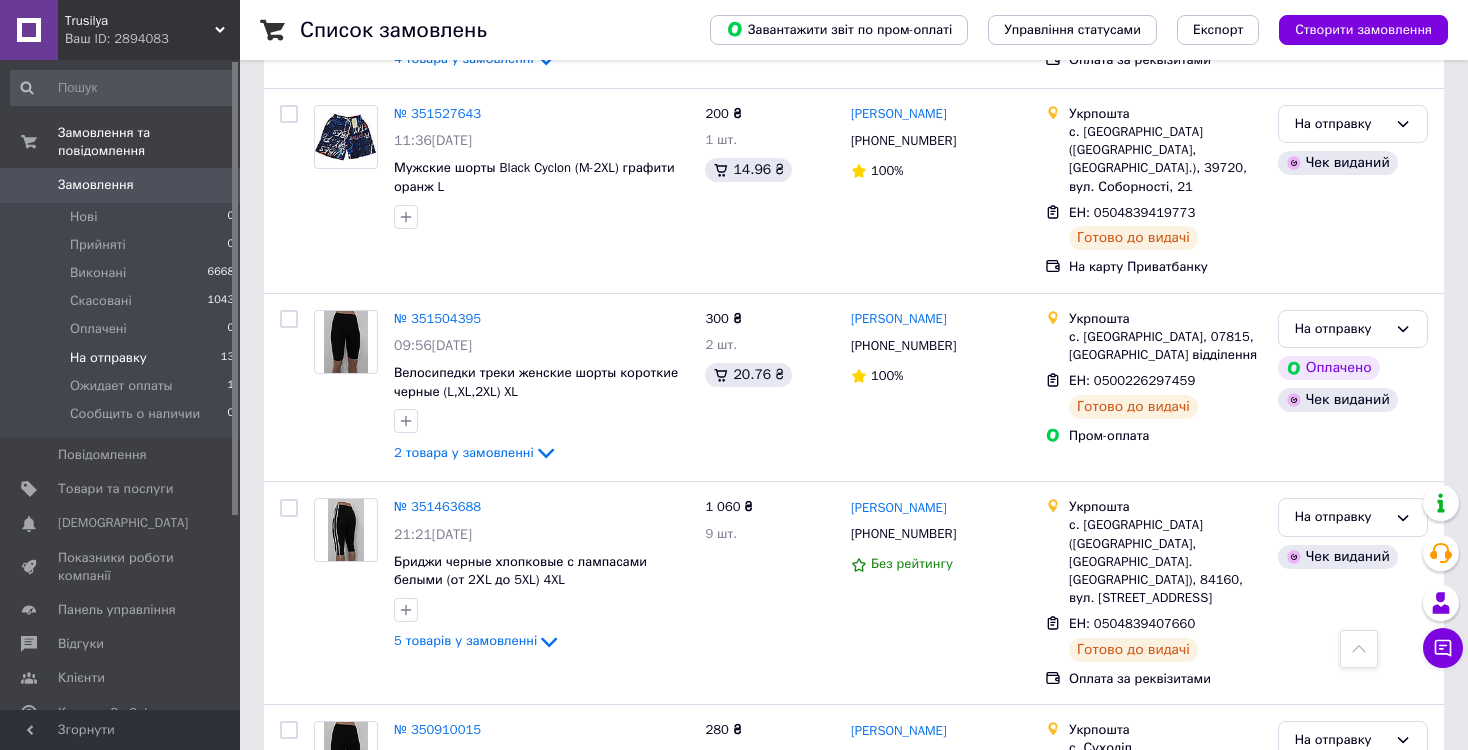 click on "На отправку" at bounding box center (108, 358) 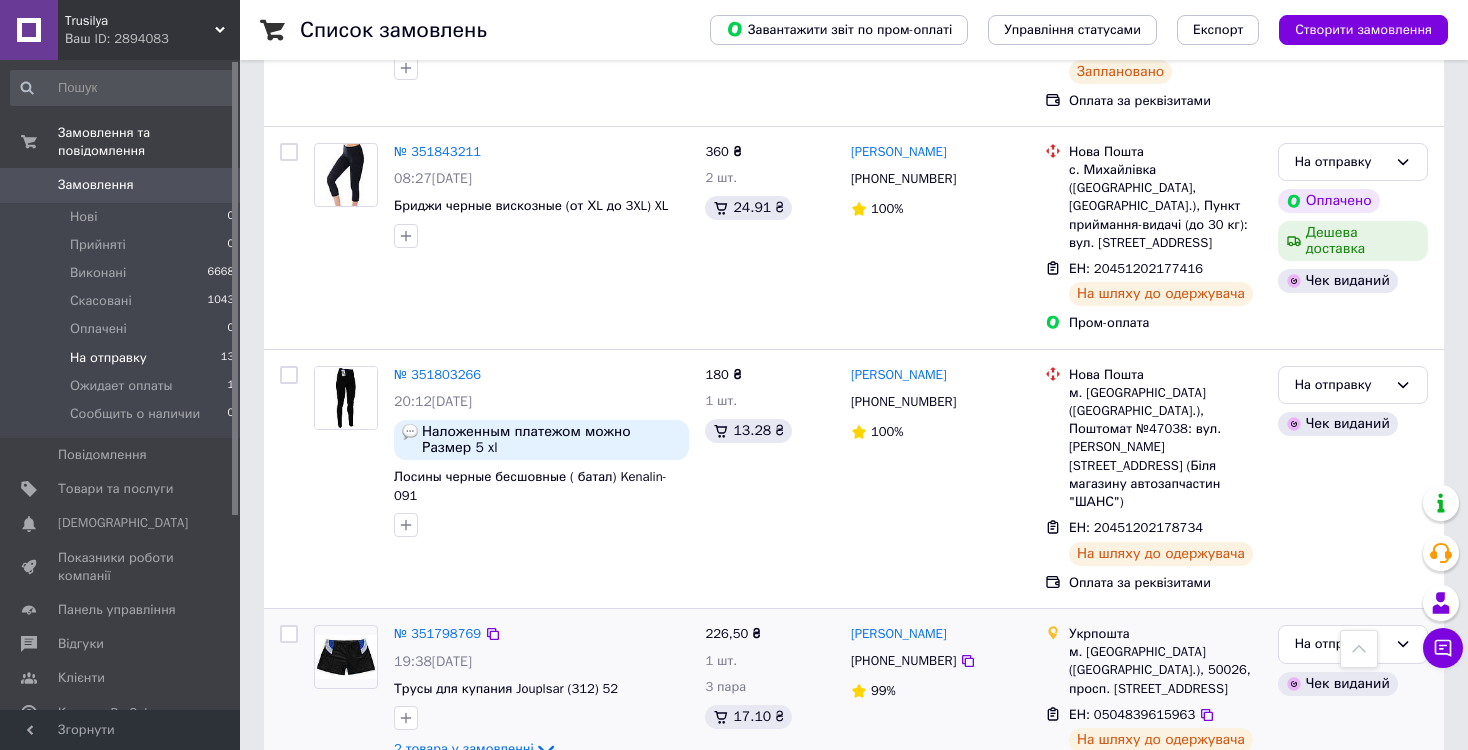 scroll, scrollTop: 1165, scrollLeft: 0, axis: vertical 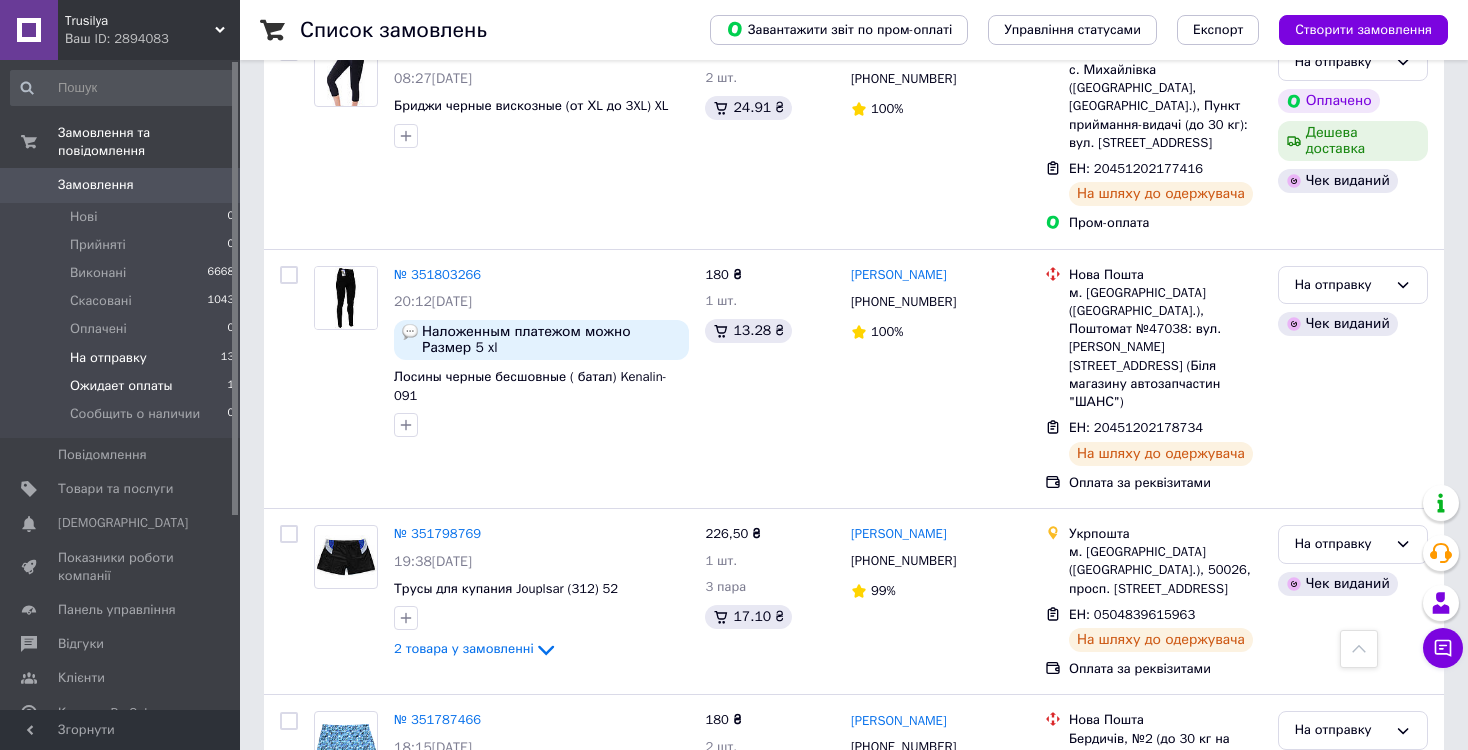 click on "Ожидает оплаты" at bounding box center (121, 386) 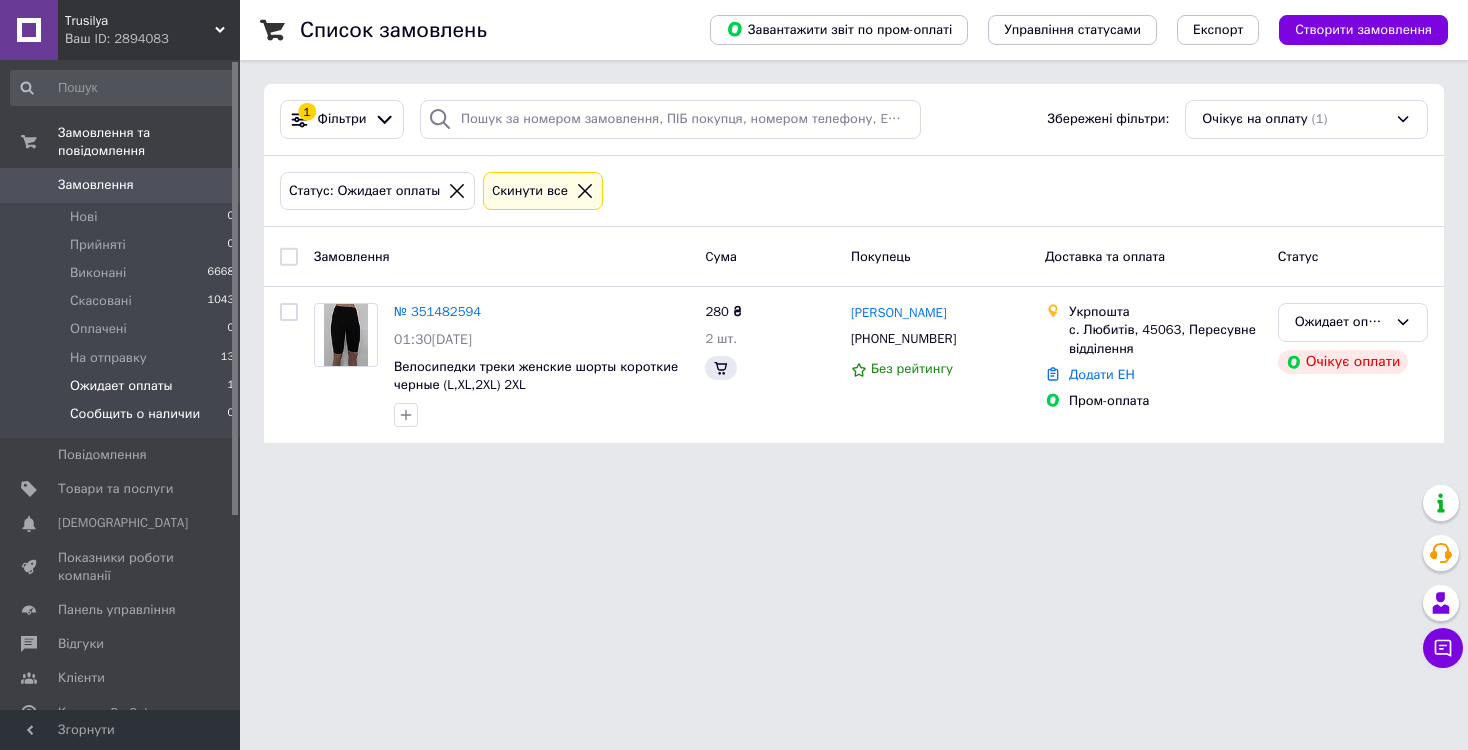 scroll, scrollTop: 0, scrollLeft: 0, axis: both 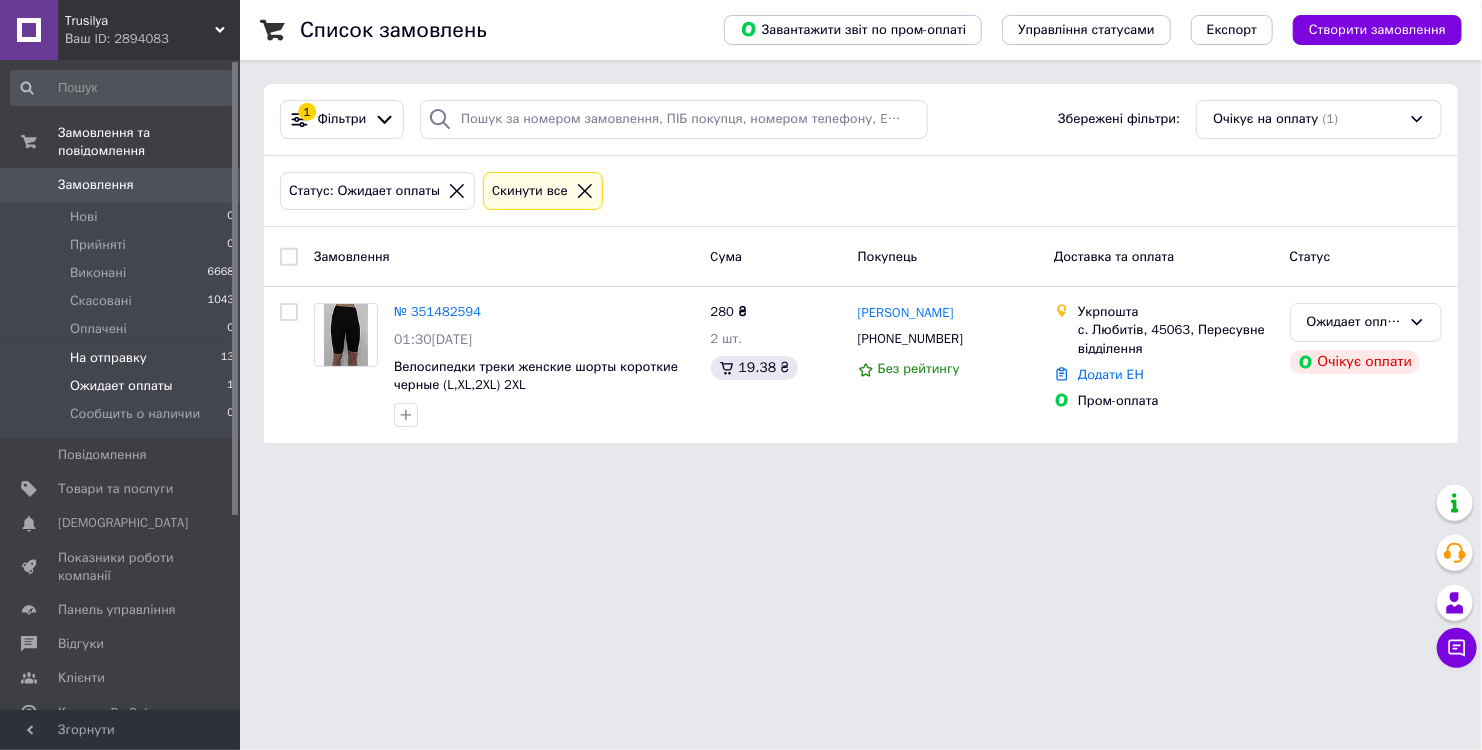 click on "На отправку" at bounding box center [108, 358] 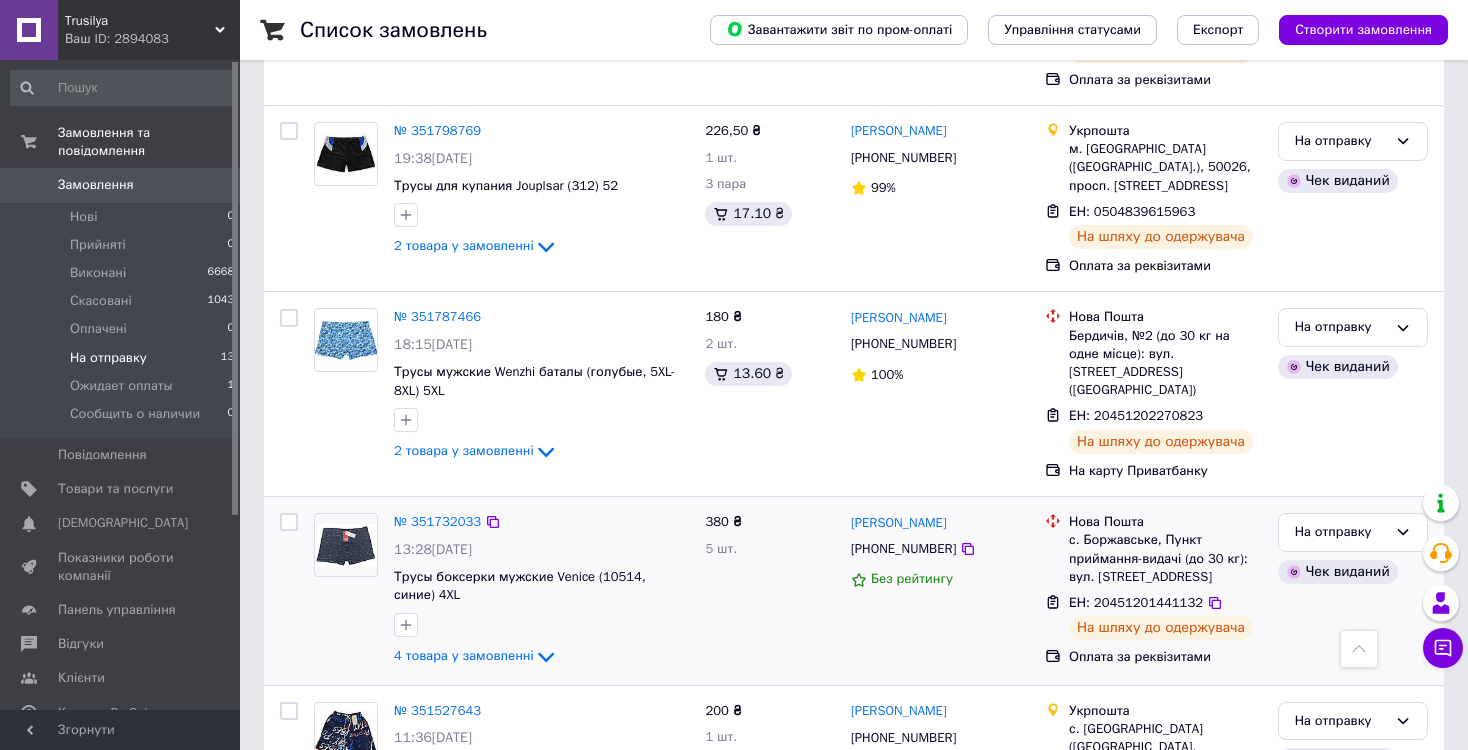 scroll, scrollTop: 1565, scrollLeft: 0, axis: vertical 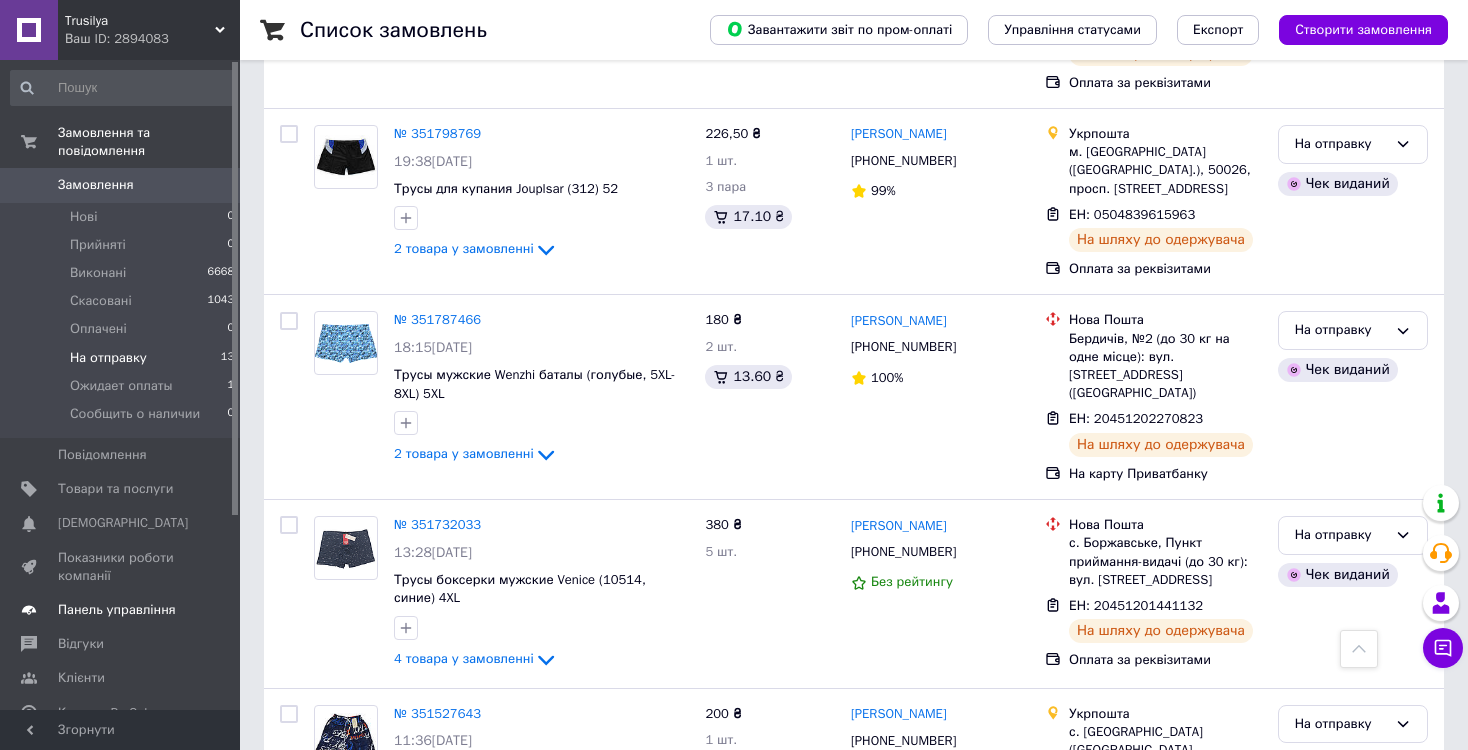 click on "Панель управління" at bounding box center [117, 610] 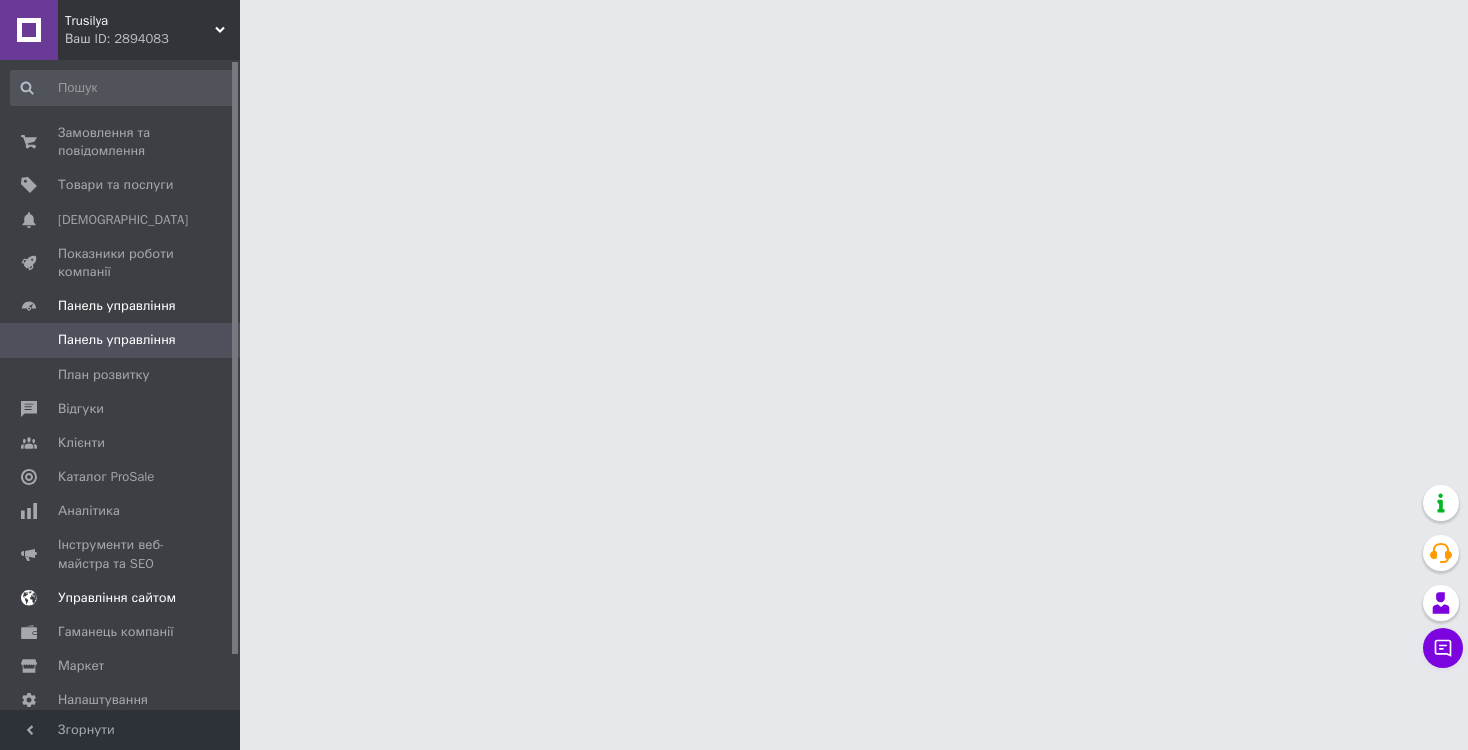 scroll, scrollTop: 0, scrollLeft: 0, axis: both 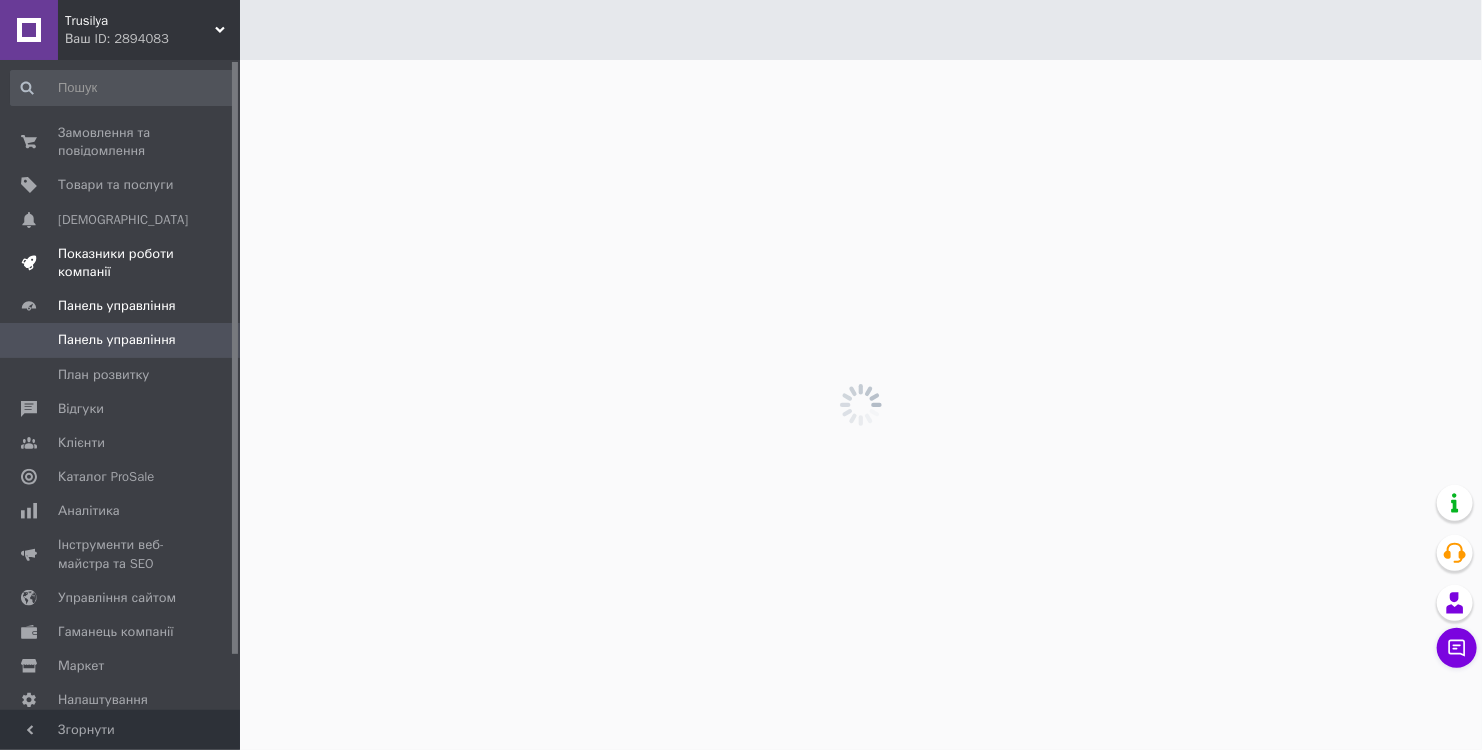 click on "Показники роботи компанії" at bounding box center (121, 263) 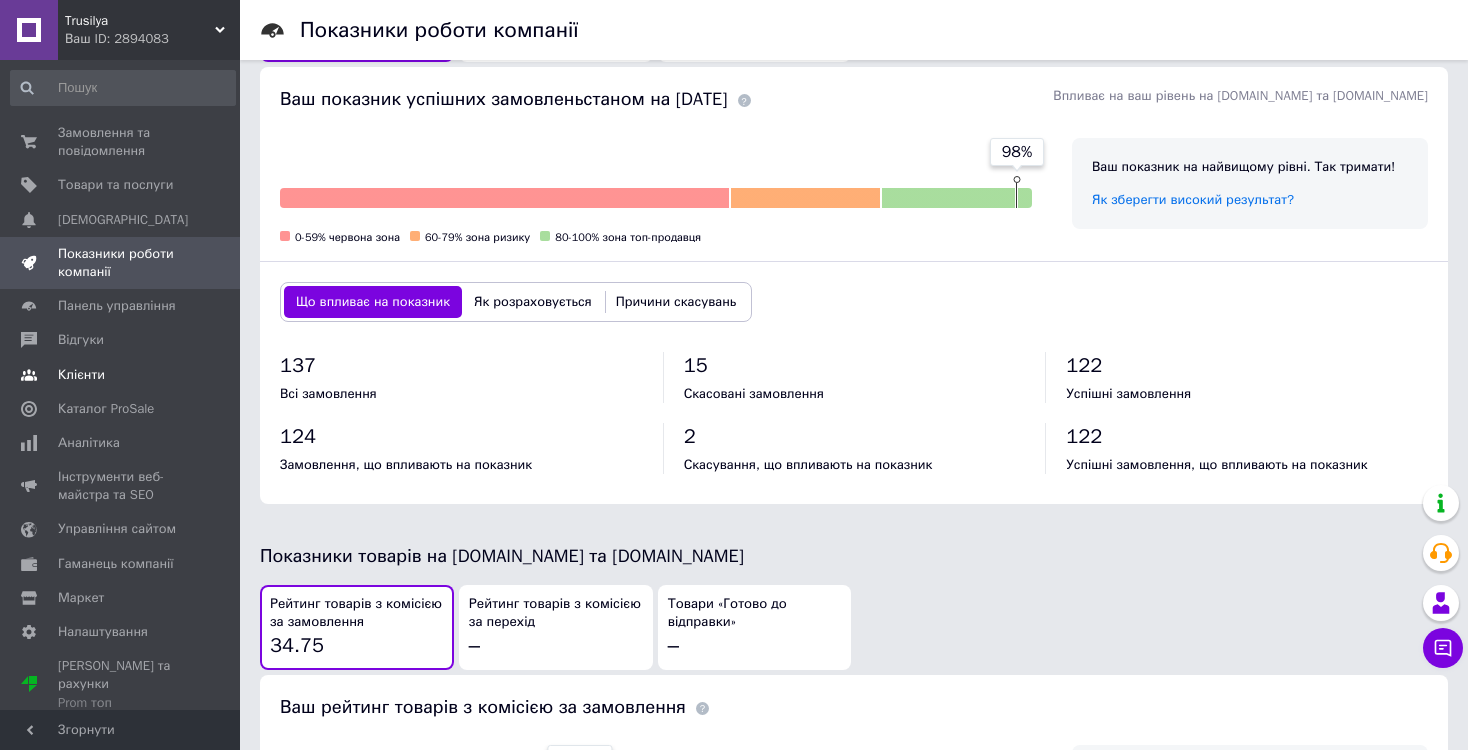 scroll, scrollTop: 536, scrollLeft: 0, axis: vertical 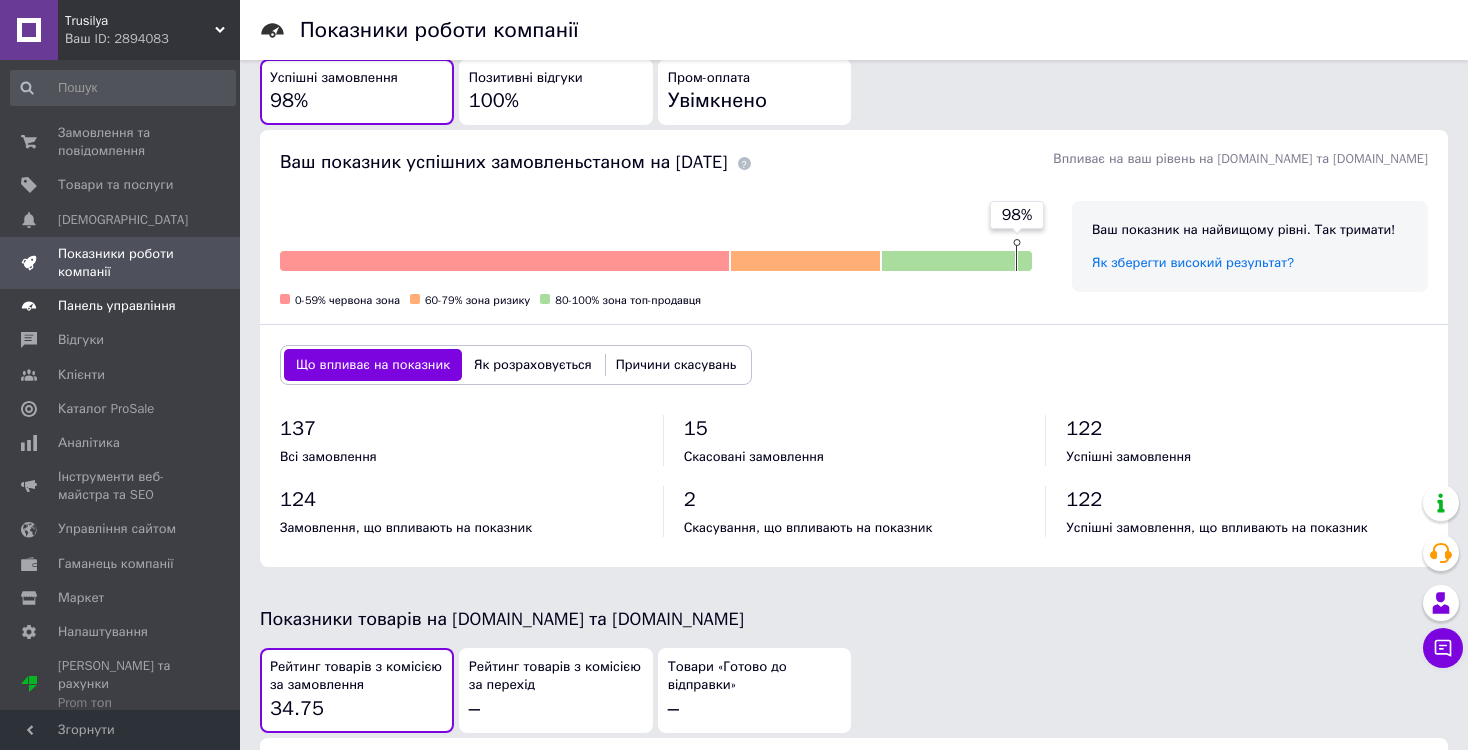 click on "Панель управління" at bounding box center (117, 306) 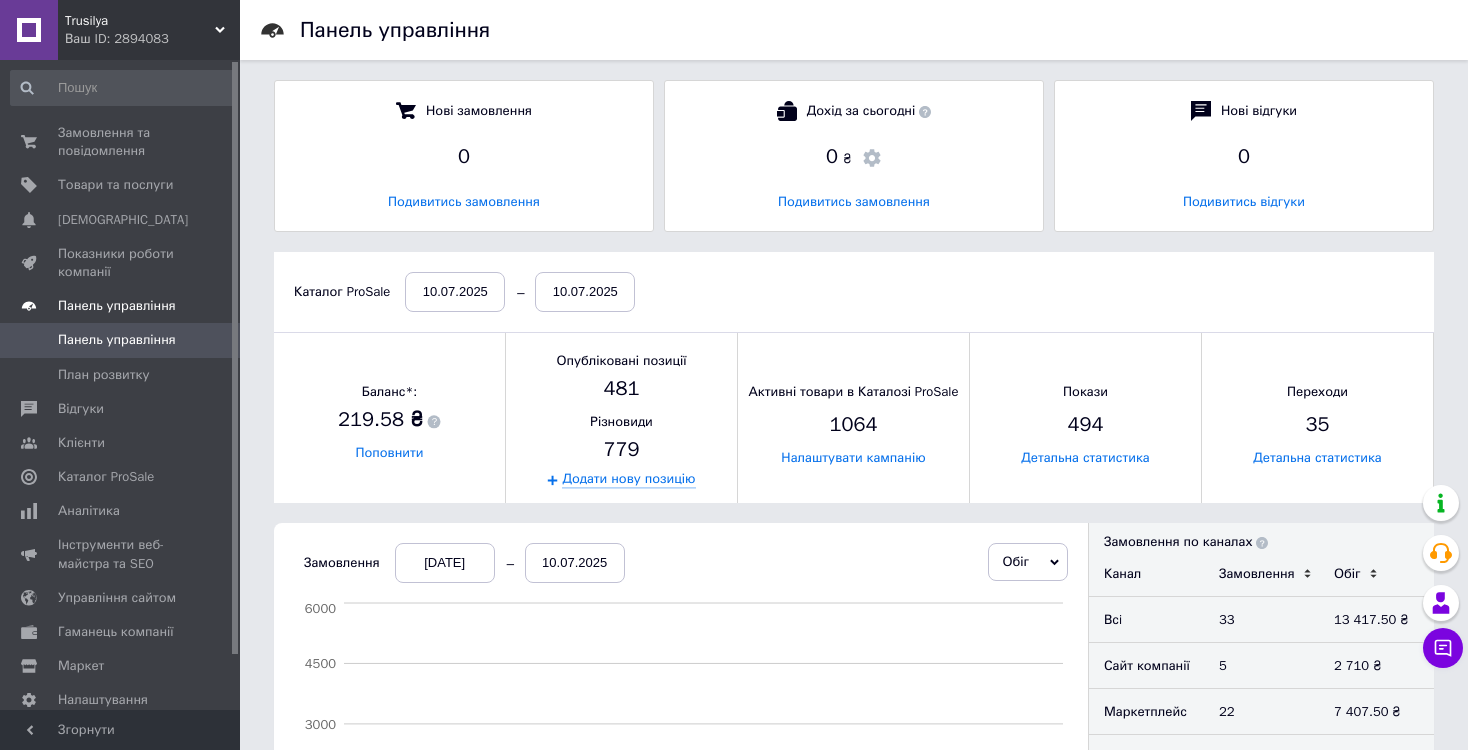 scroll, scrollTop: 10, scrollLeft: 9, axis: both 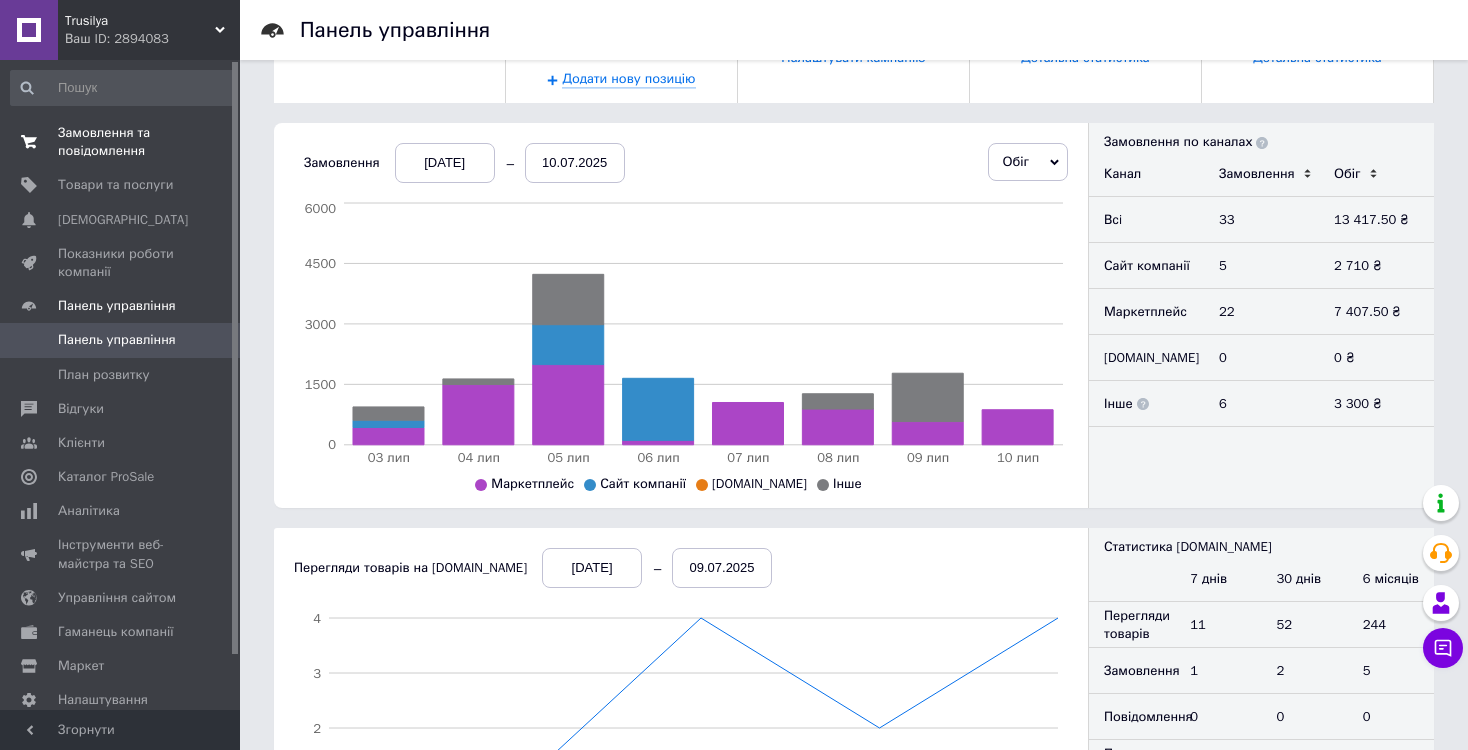 click on "Замовлення та повідомлення" at bounding box center [121, 142] 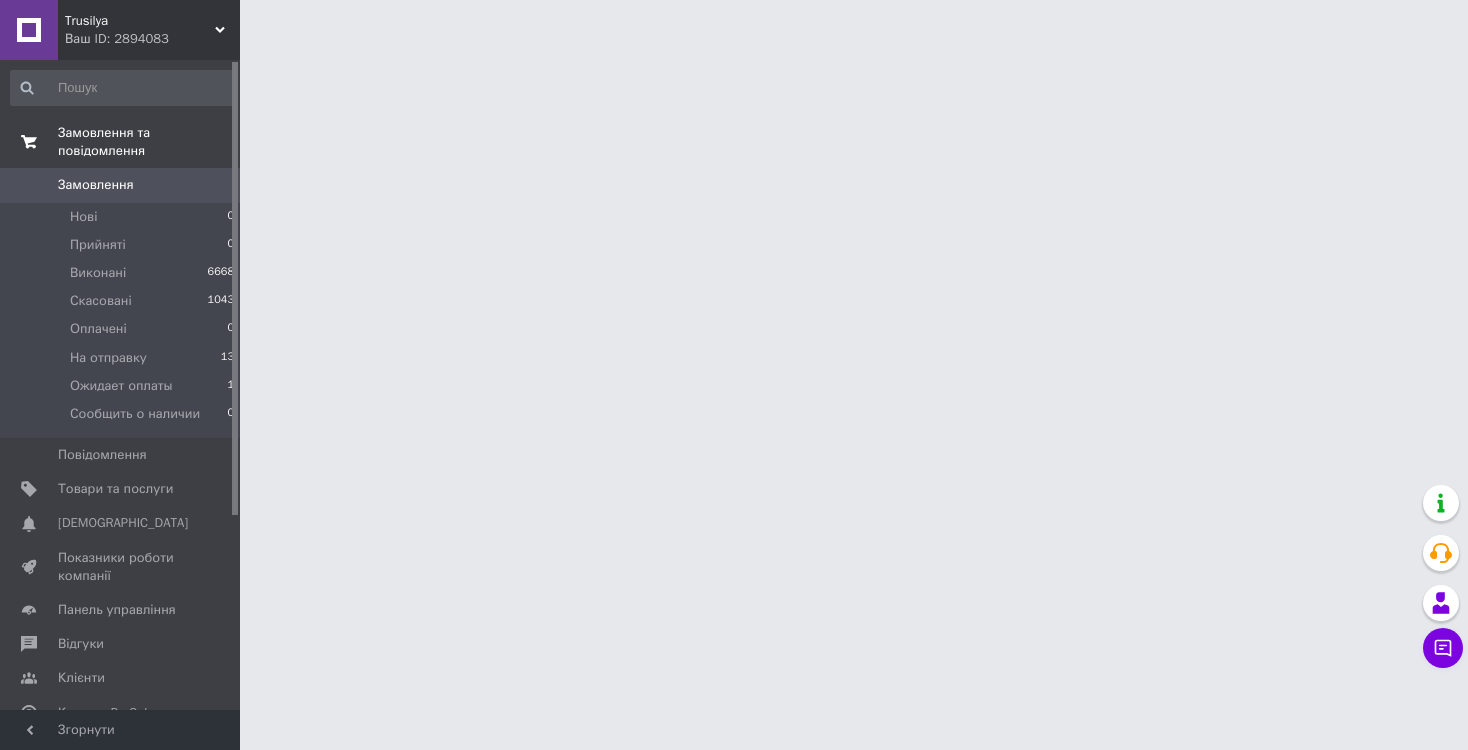 scroll, scrollTop: 0, scrollLeft: 0, axis: both 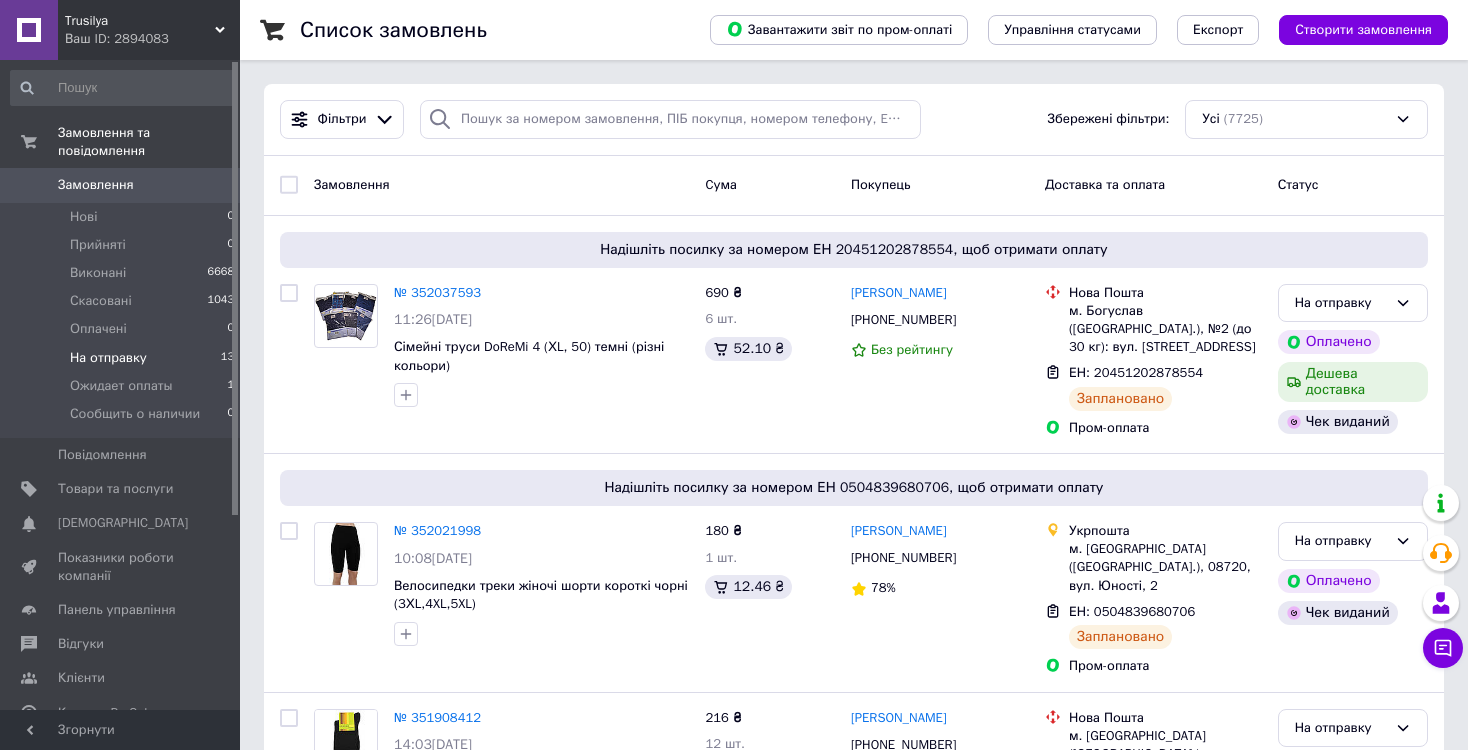 click on "На отправку" at bounding box center (108, 358) 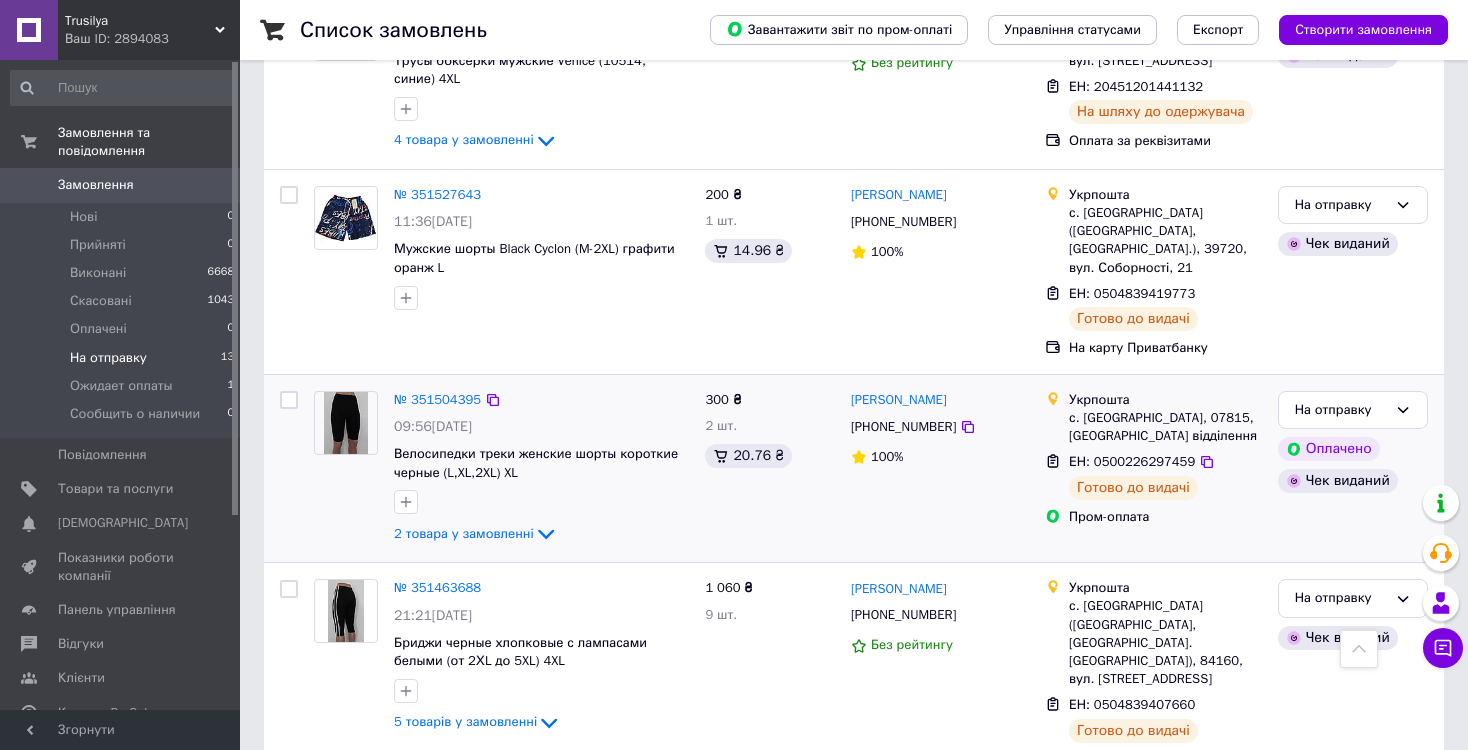 scroll, scrollTop: 1965, scrollLeft: 0, axis: vertical 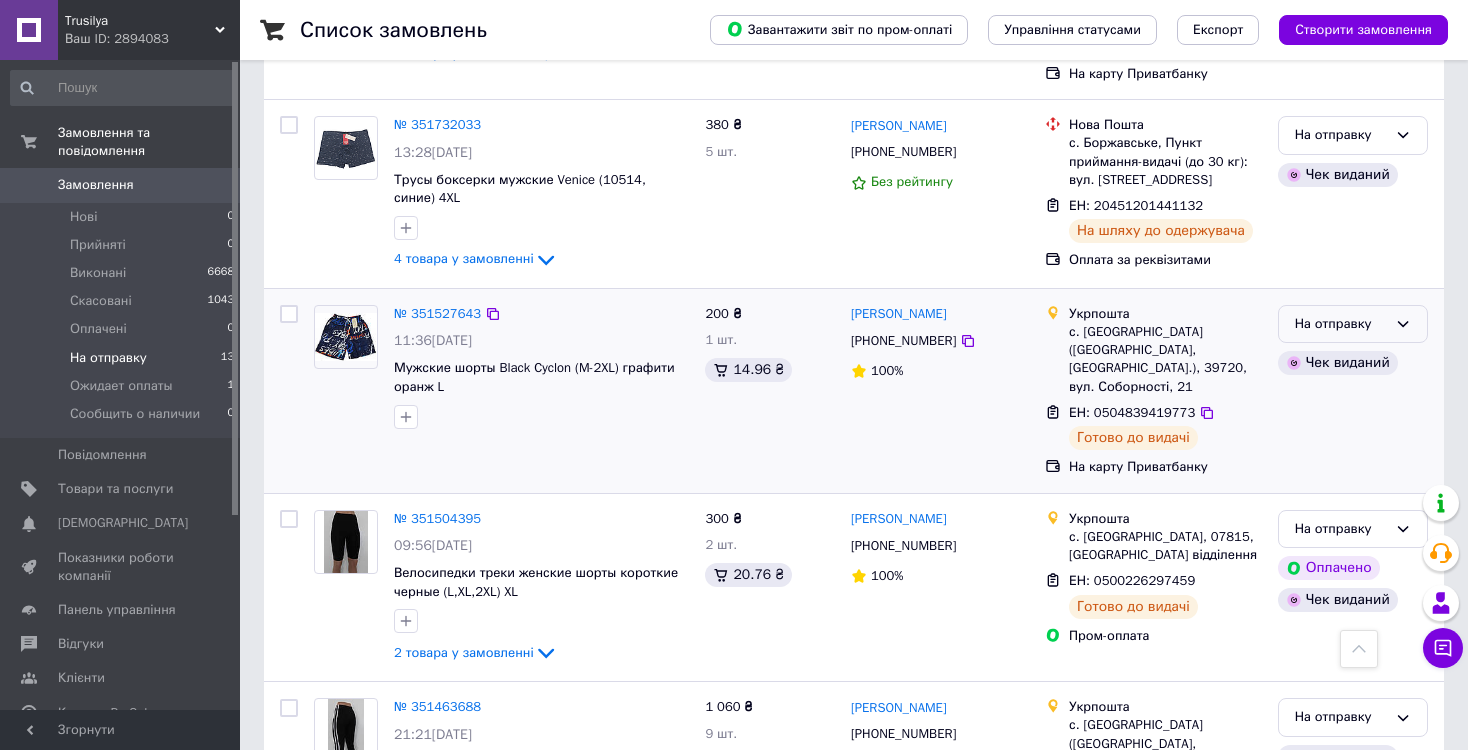 click on "На отправку" at bounding box center (1341, 324) 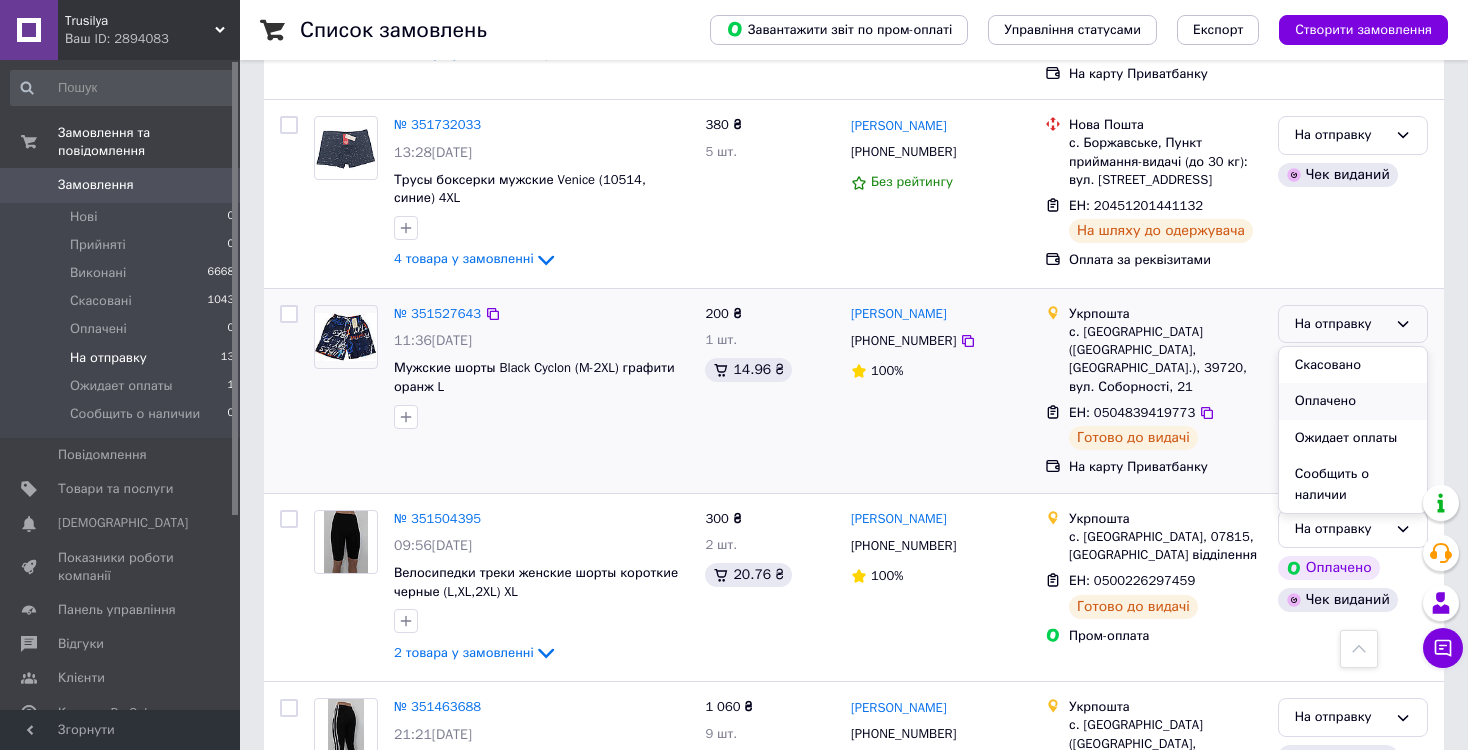 scroll, scrollTop: 0, scrollLeft: 0, axis: both 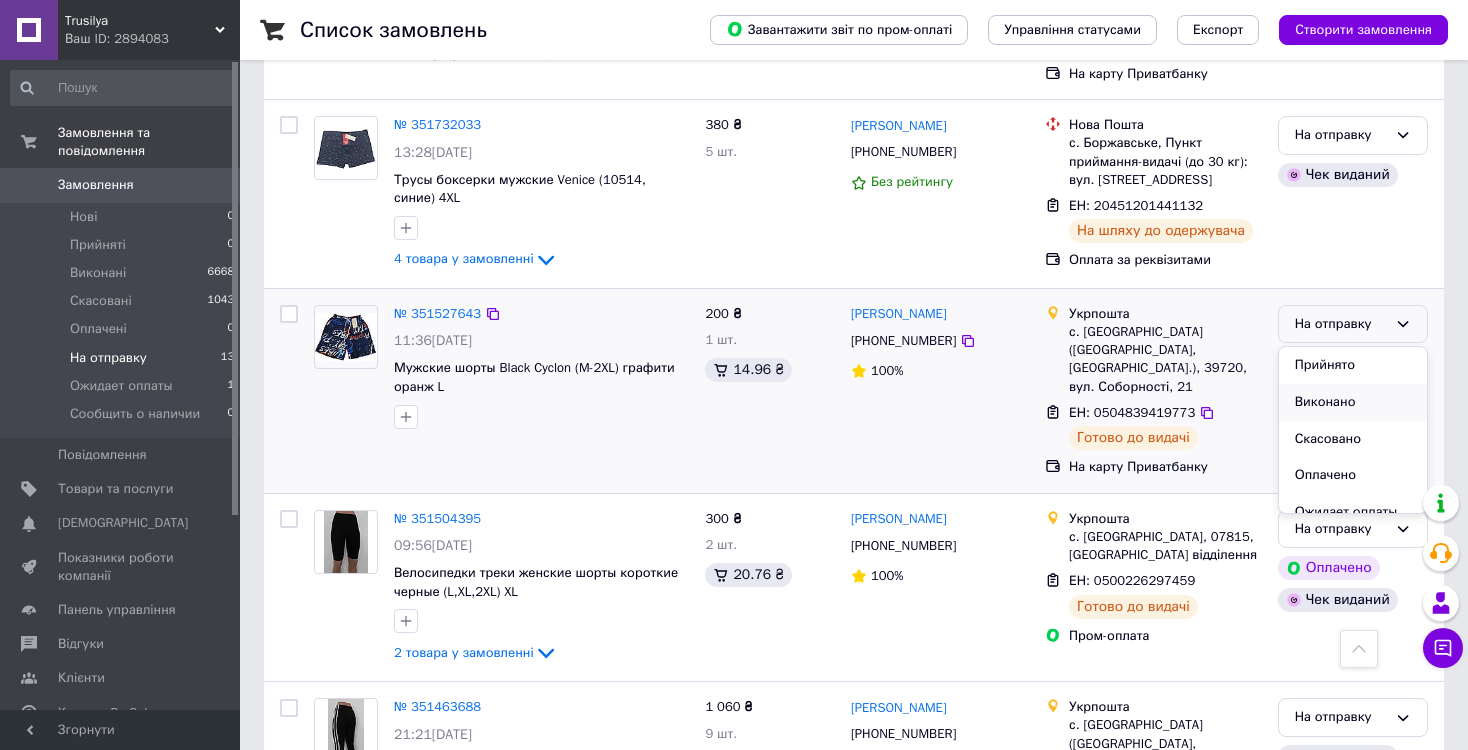 click on "Виконано" at bounding box center [1353, 402] 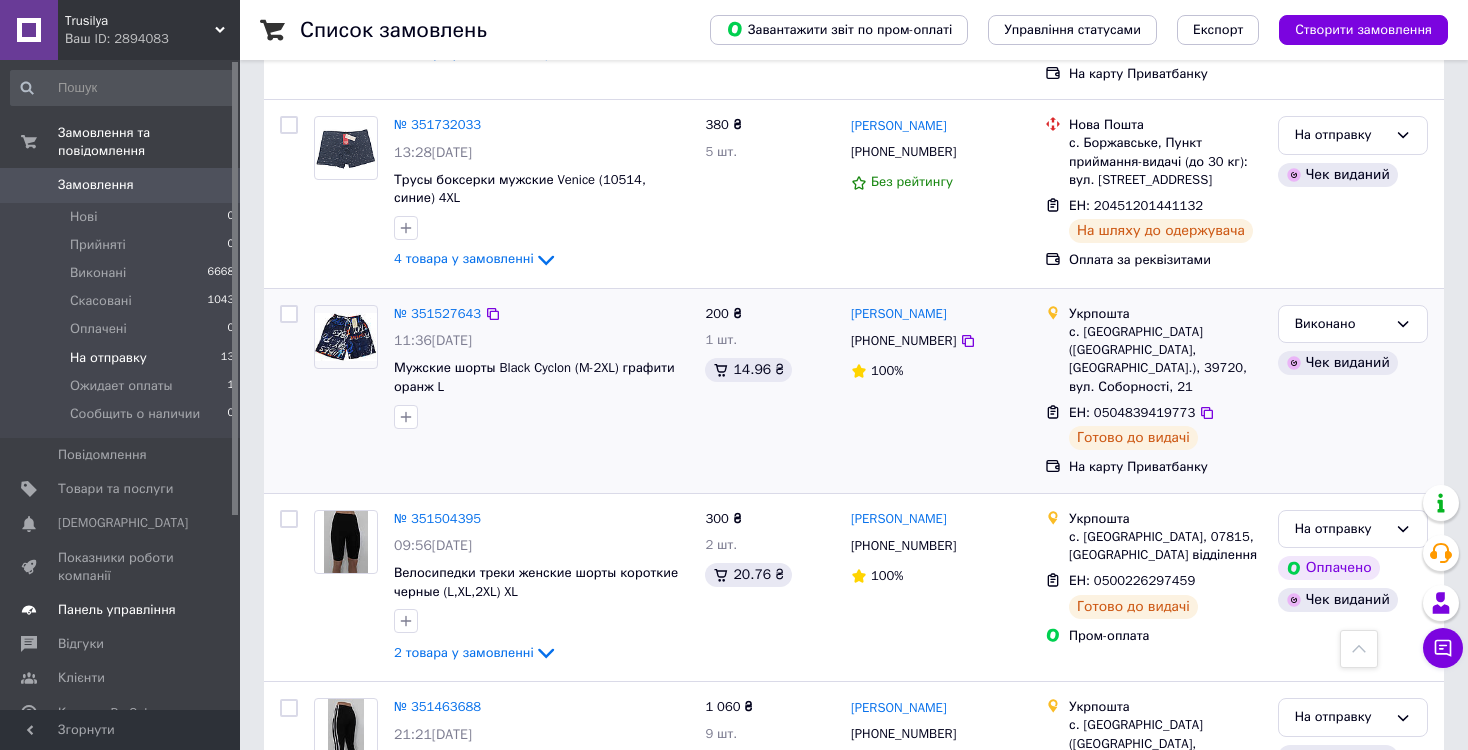click on "Панель управління" at bounding box center [117, 610] 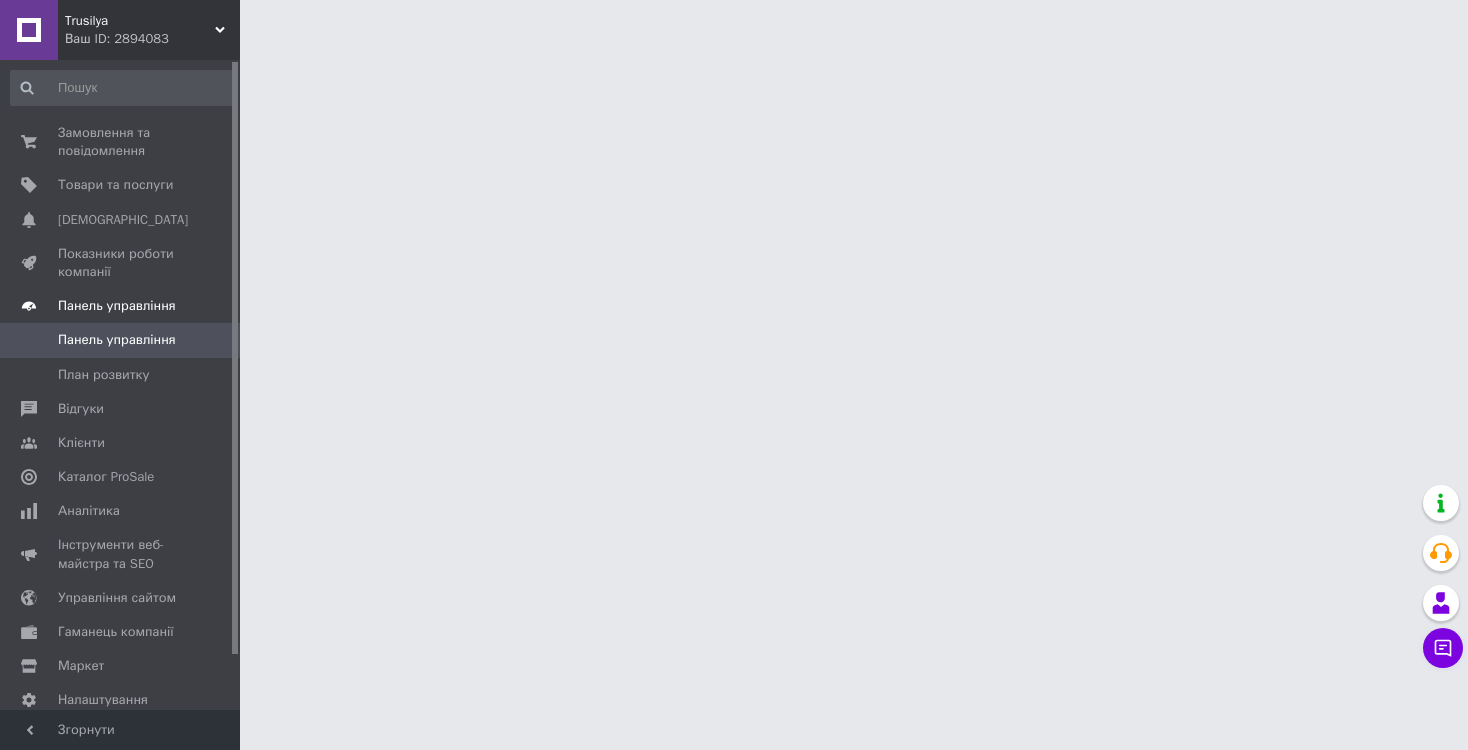 scroll, scrollTop: 0, scrollLeft: 0, axis: both 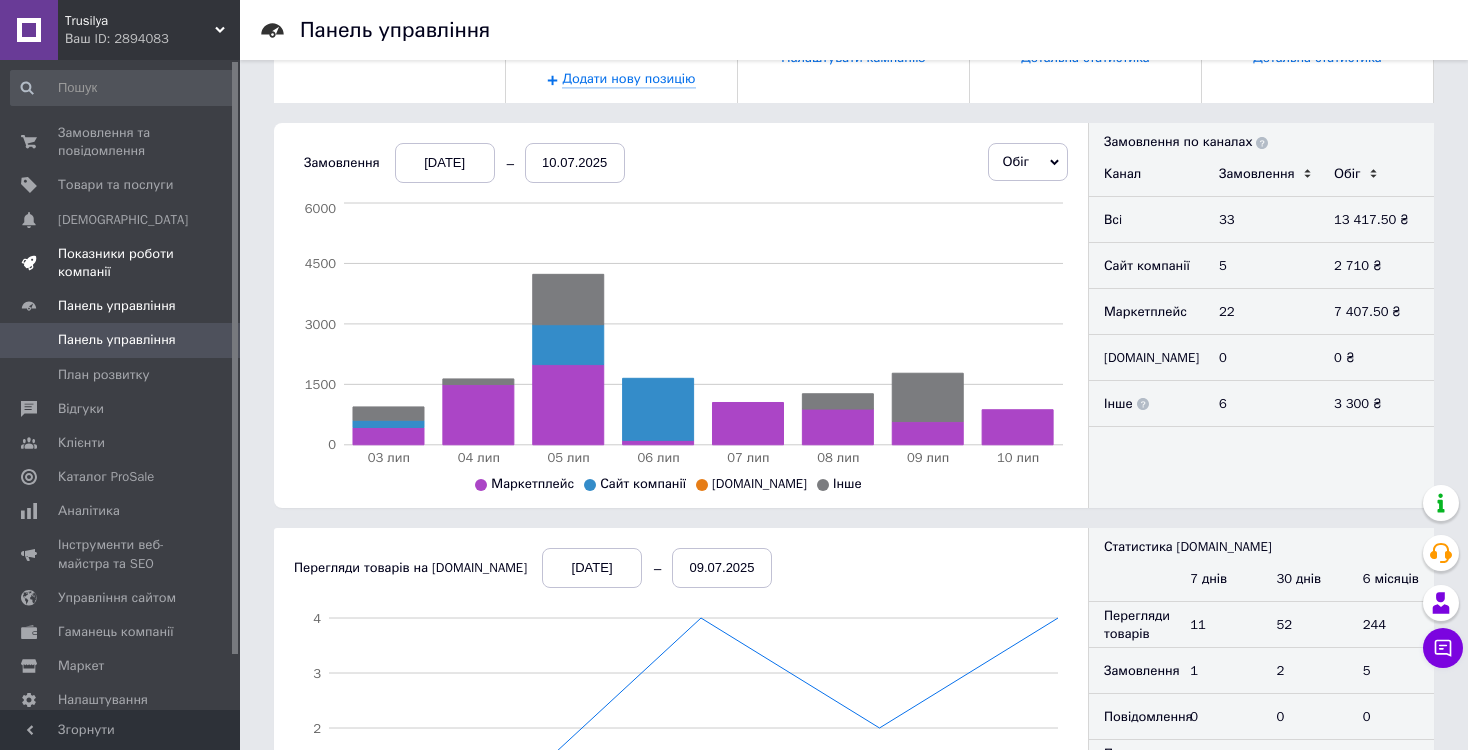 click on "Показники роботи компанії" at bounding box center (121, 263) 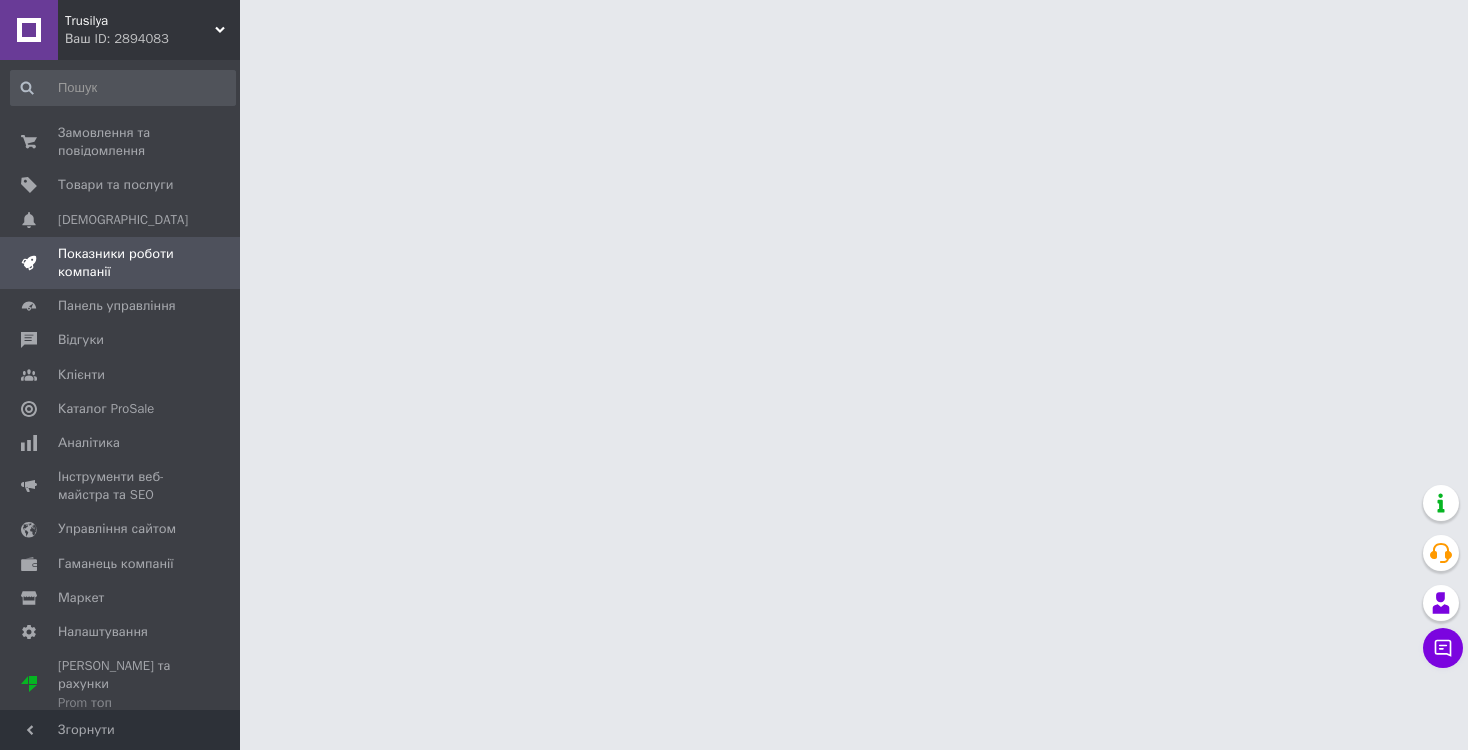 scroll, scrollTop: 0, scrollLeft: 0, axis: both 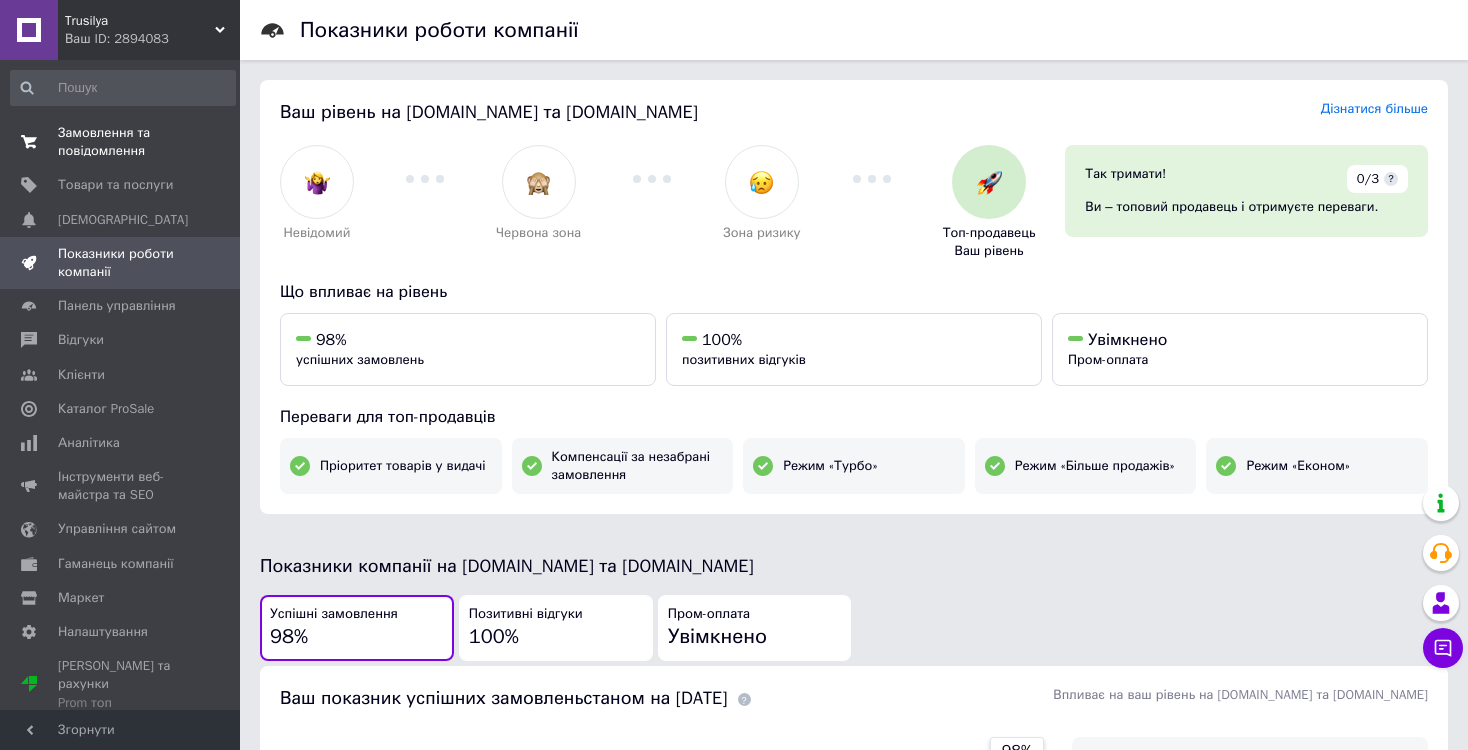 click on "Замовлення та повідомлення" at bounding box center [121, 142] 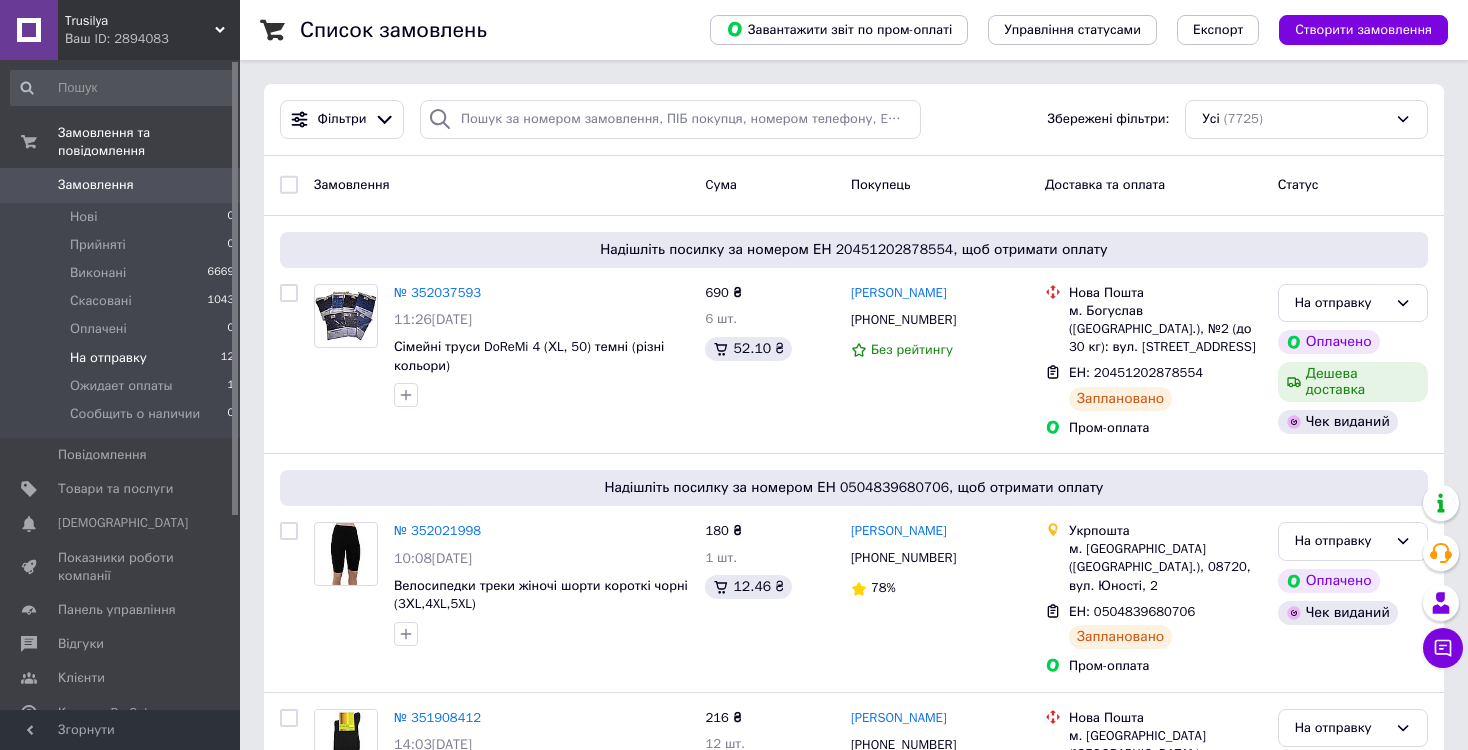 click on "На отправку" at bounding box center (108, 358) 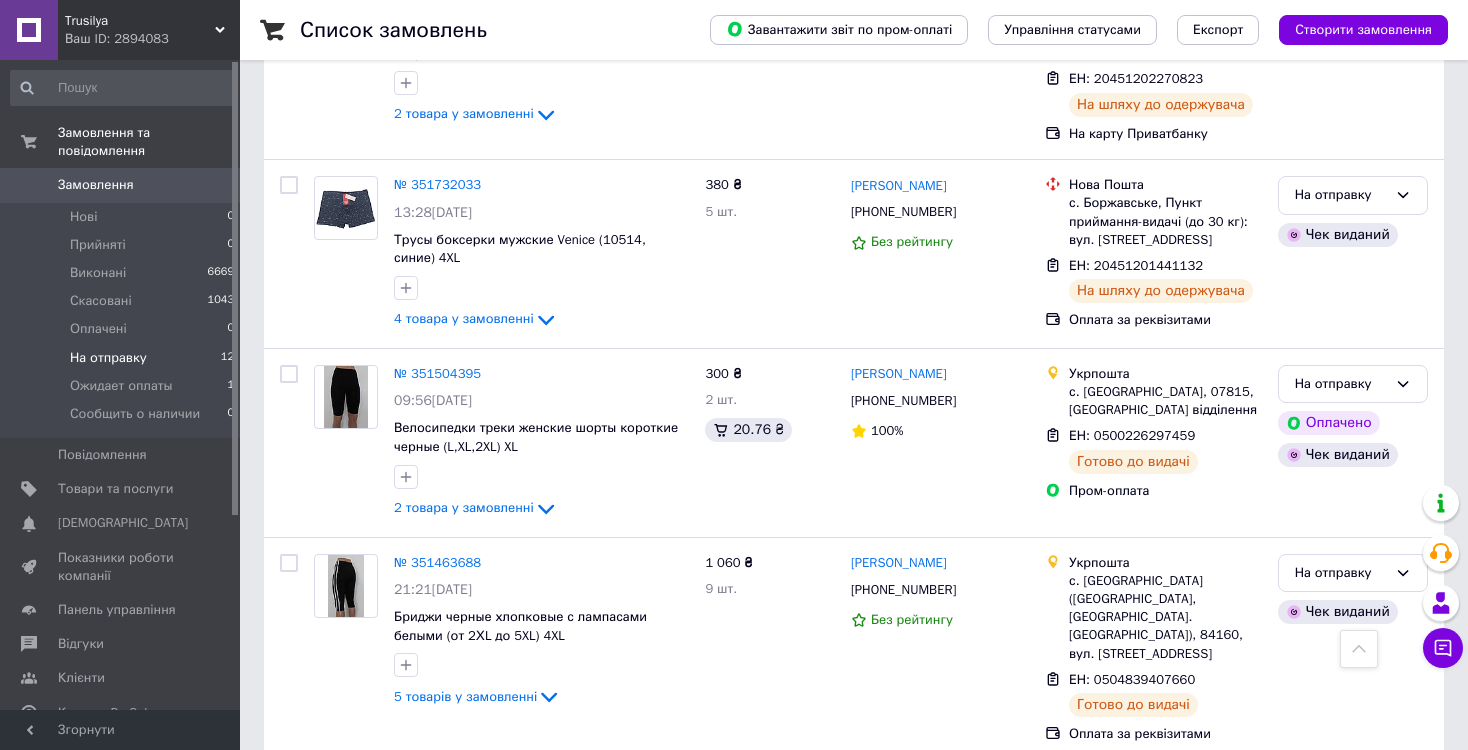 scroll, scrollTop: 1979, scrollLeft: 0, axis: vertical 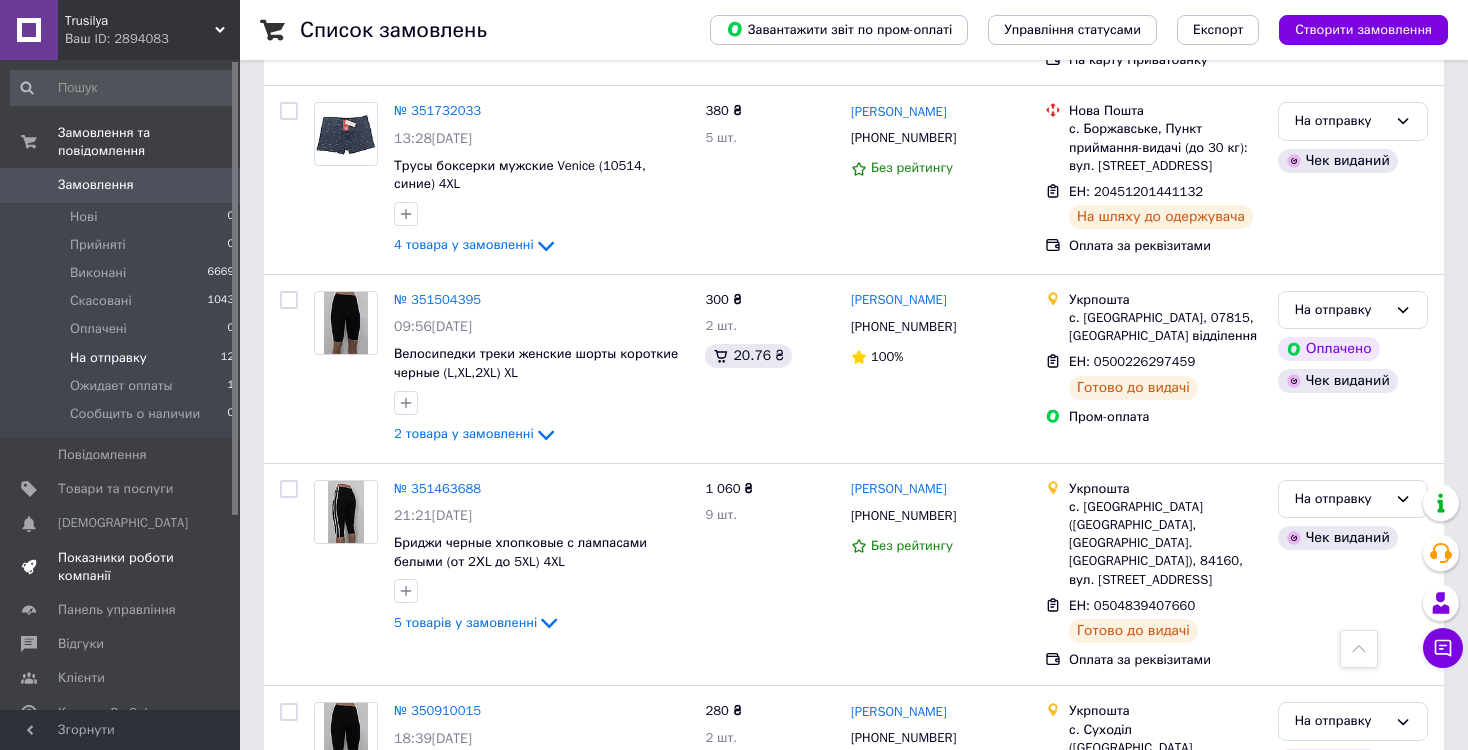 click on "Показники роботи компанії" at bounding box center [121, 567] 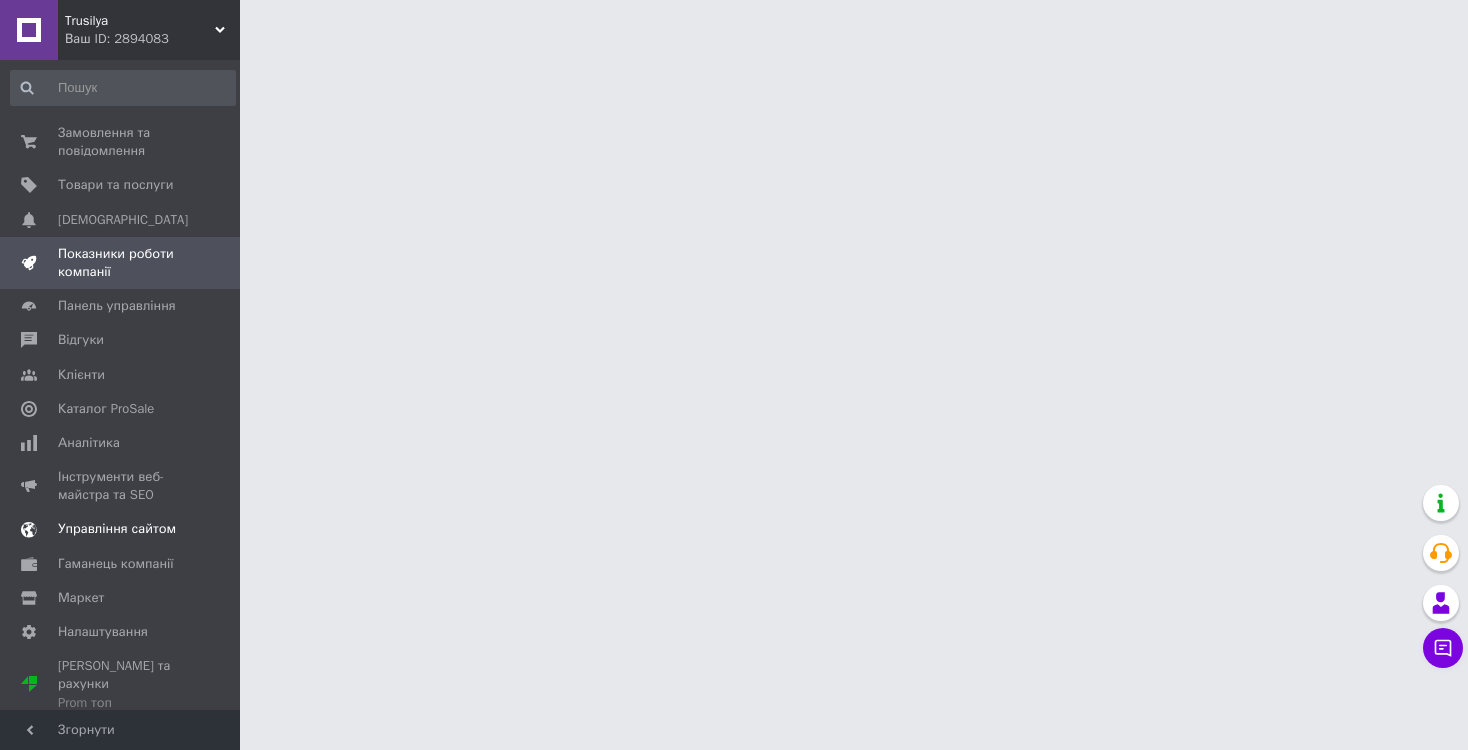 scroll, scrollTop: 0, scrollLeft: 0, axis: both 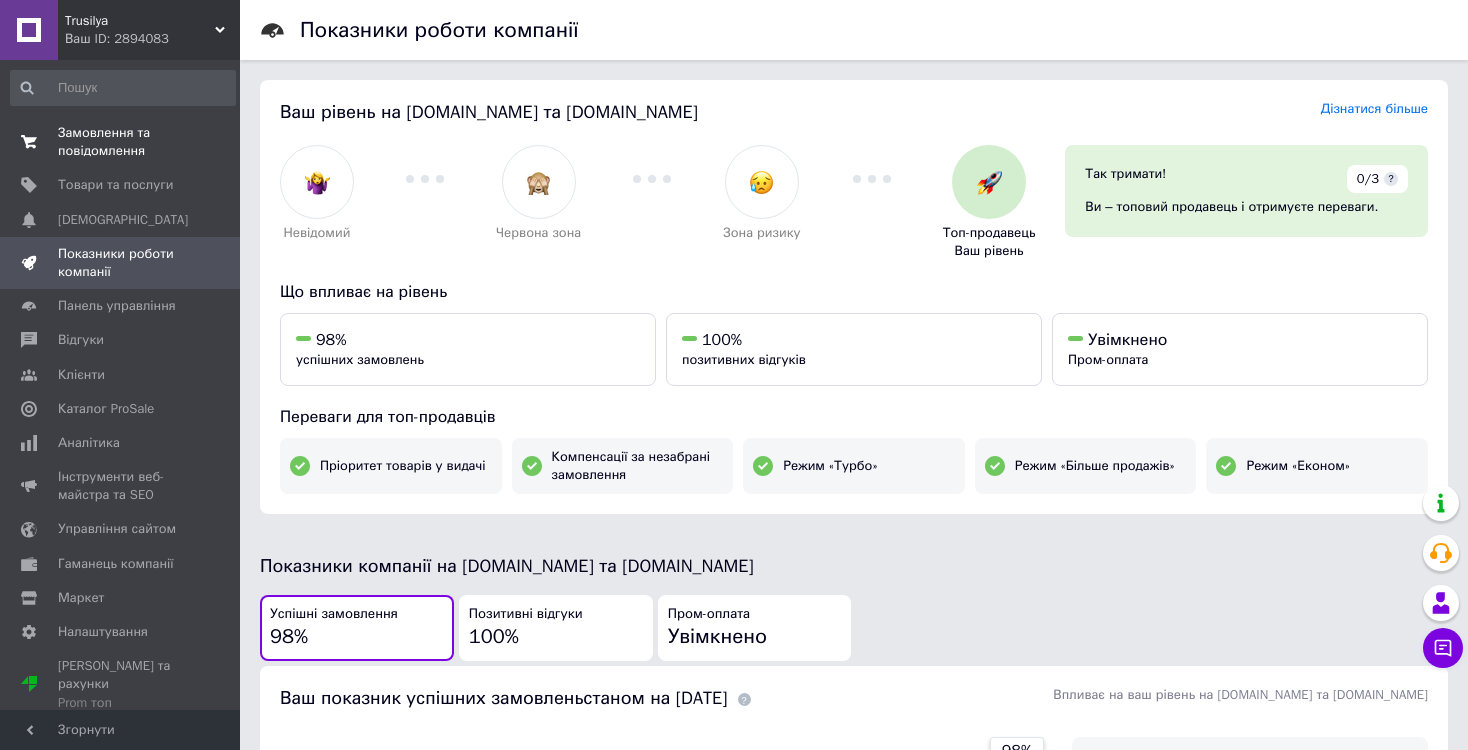 click on "Замовлення та повідомлення" at bounding box center (121, 142) 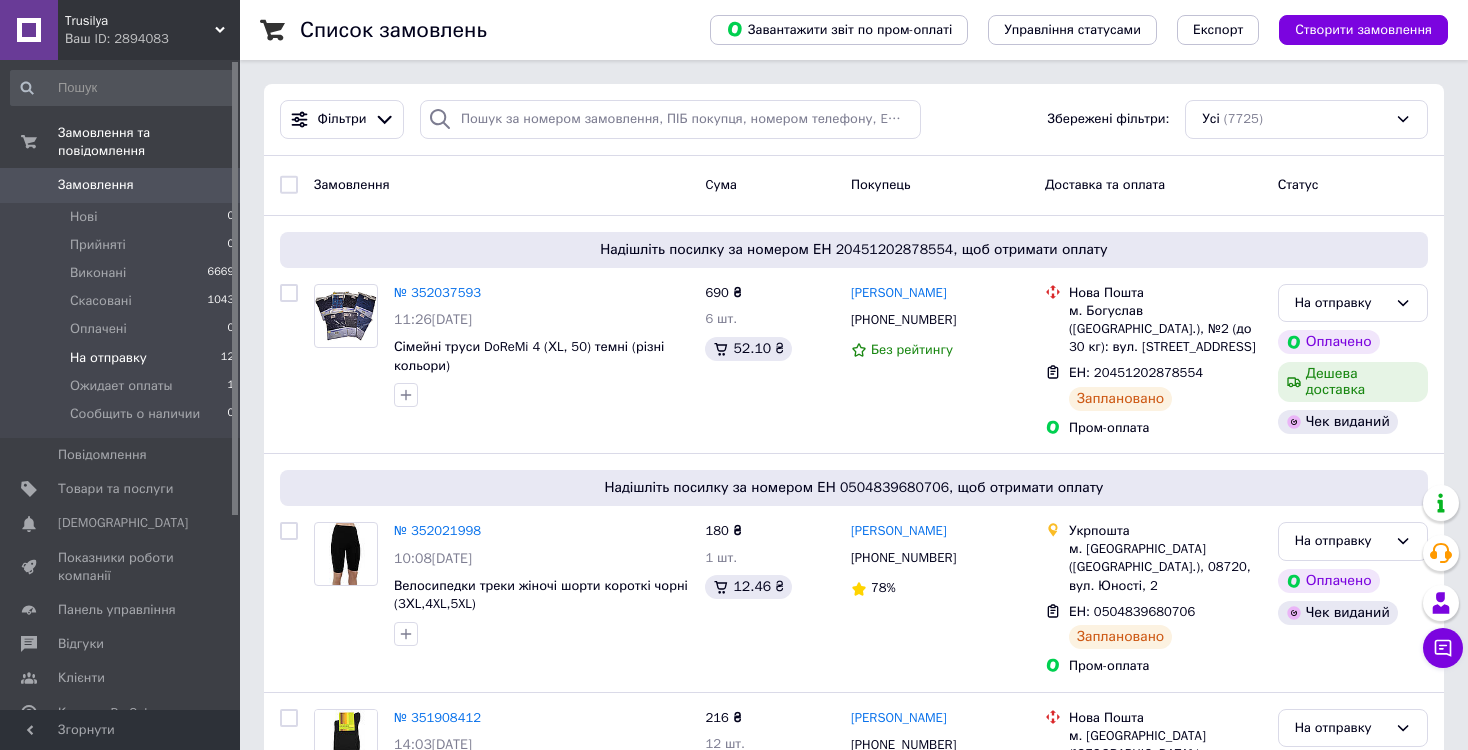 click on "На отправку" at bounding box center (108, 358) 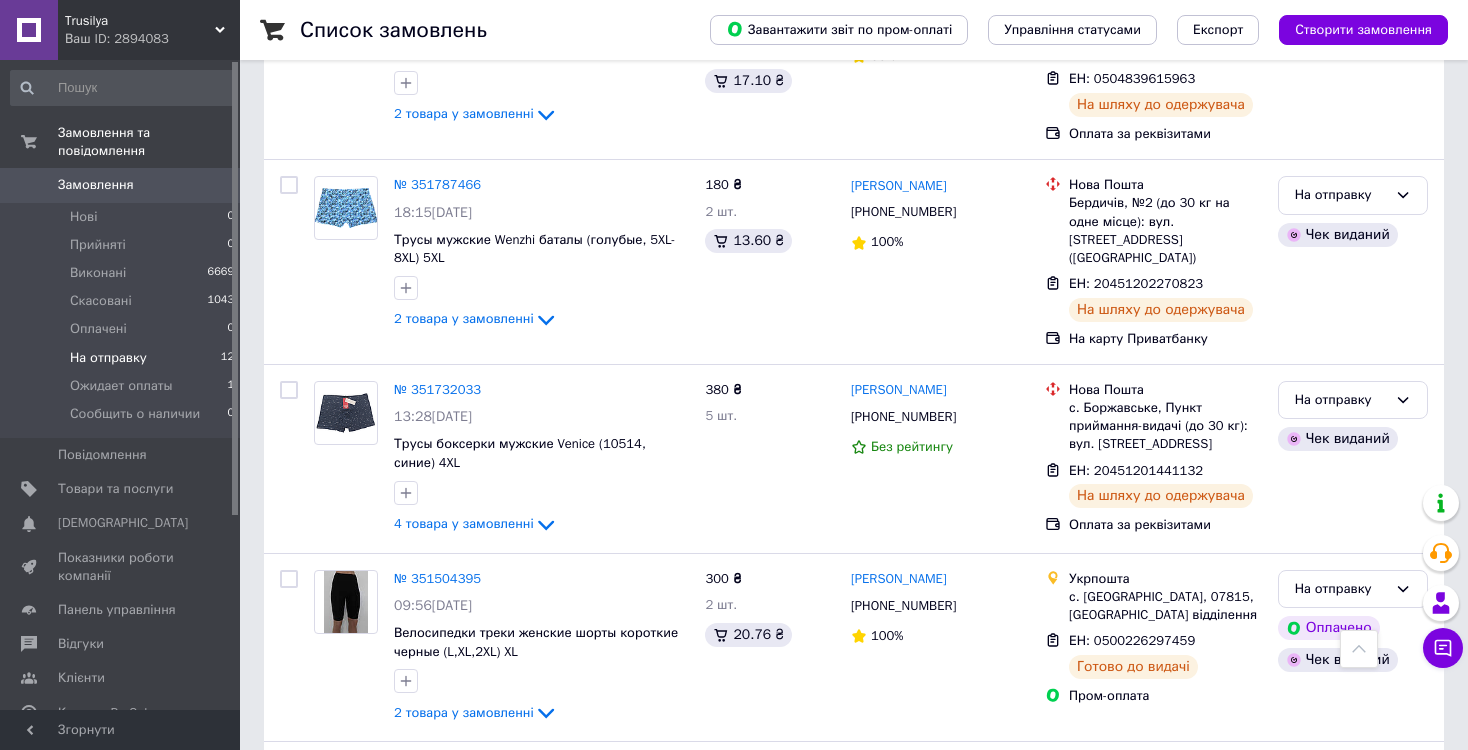 scroll, scrollTop: 2165, scrollLeft: 0, axis: vertical 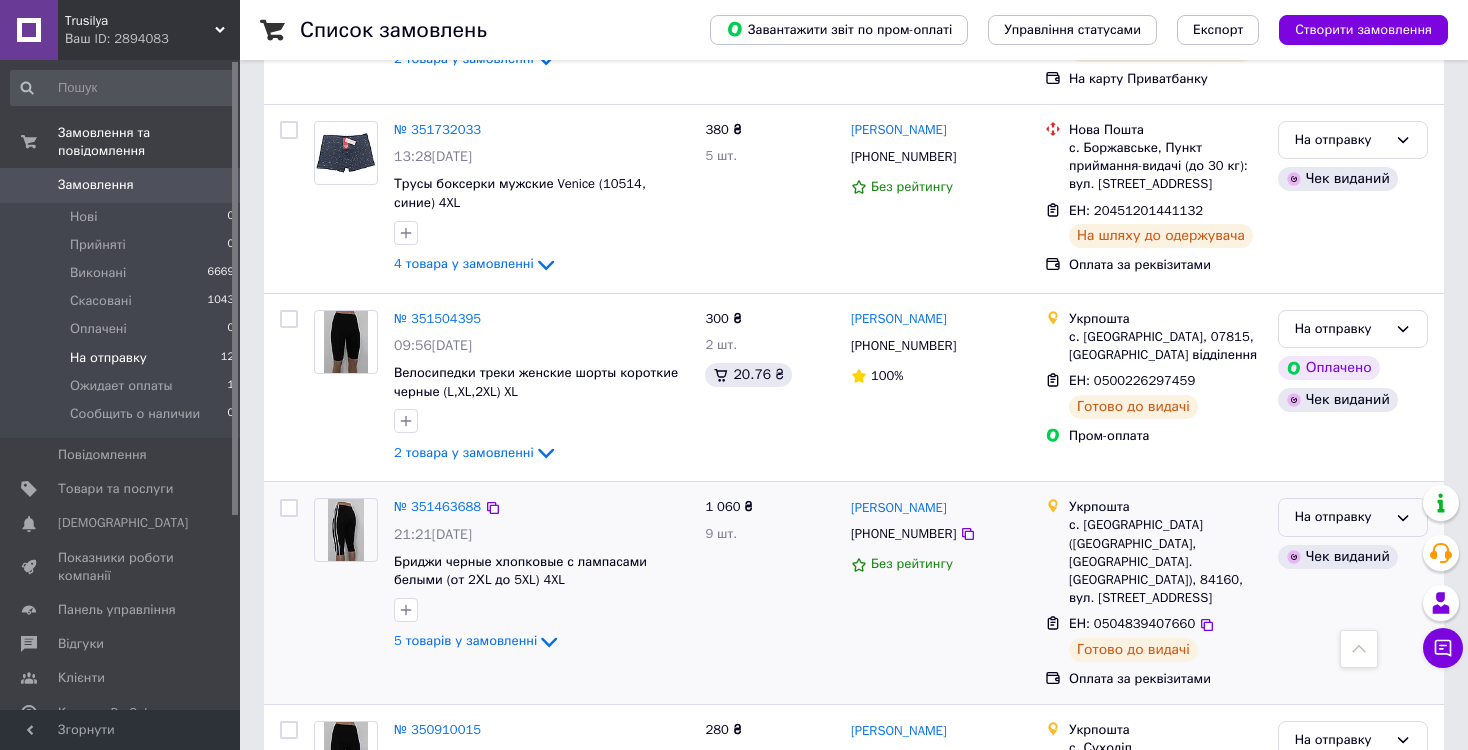 click on "На отправку" at bounding box center (1341, 517) 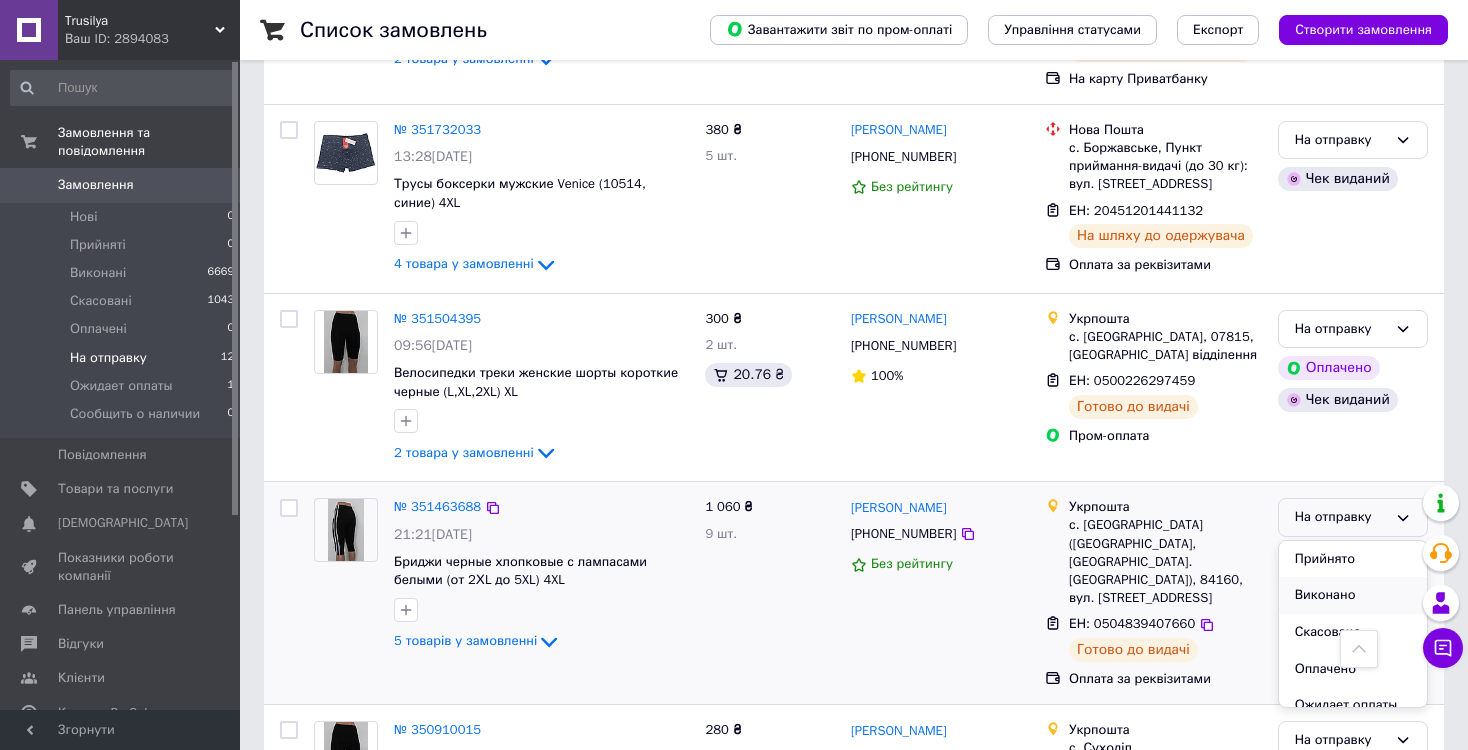 click on "Виконано" at bounding box center [1353, 595] 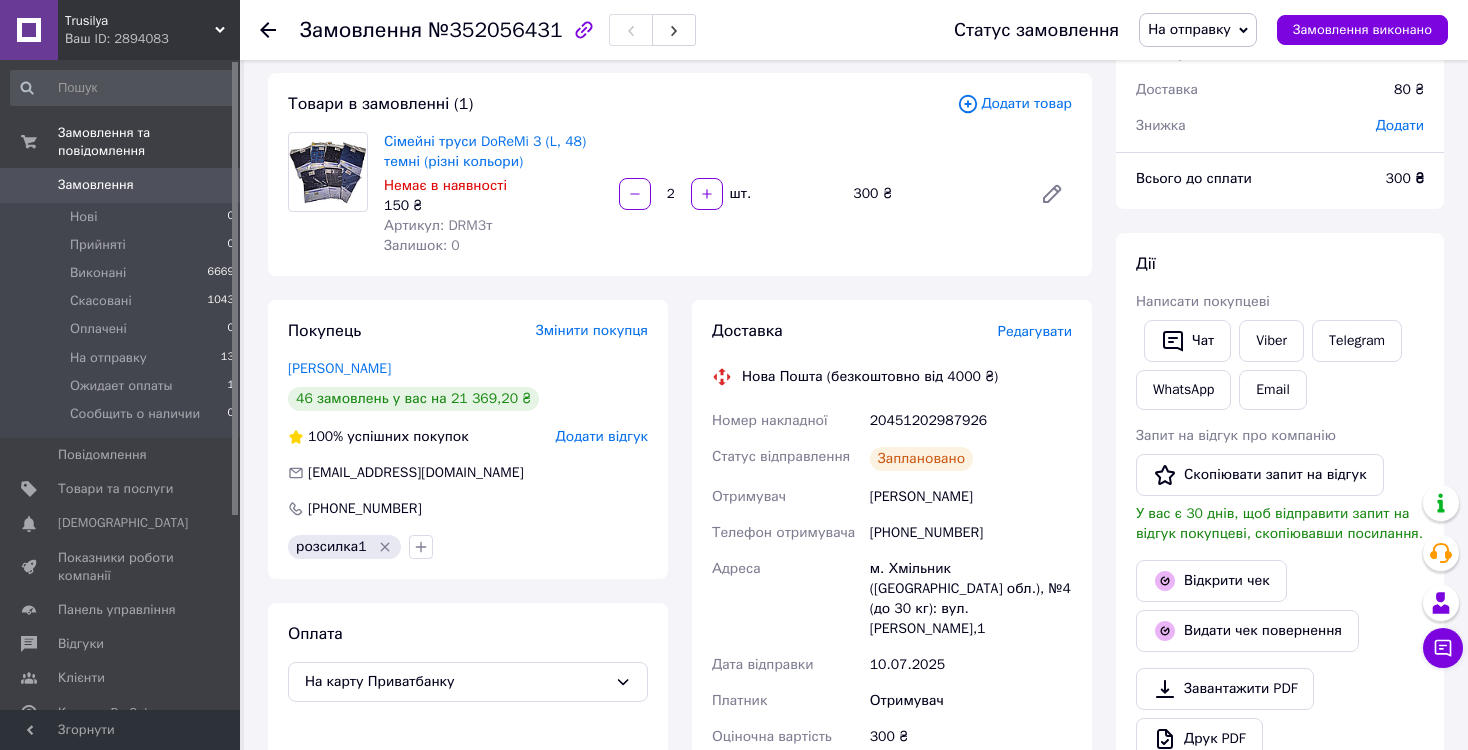 scroll, scrollTop: 64, scrollLeft: 0, axis: vertical 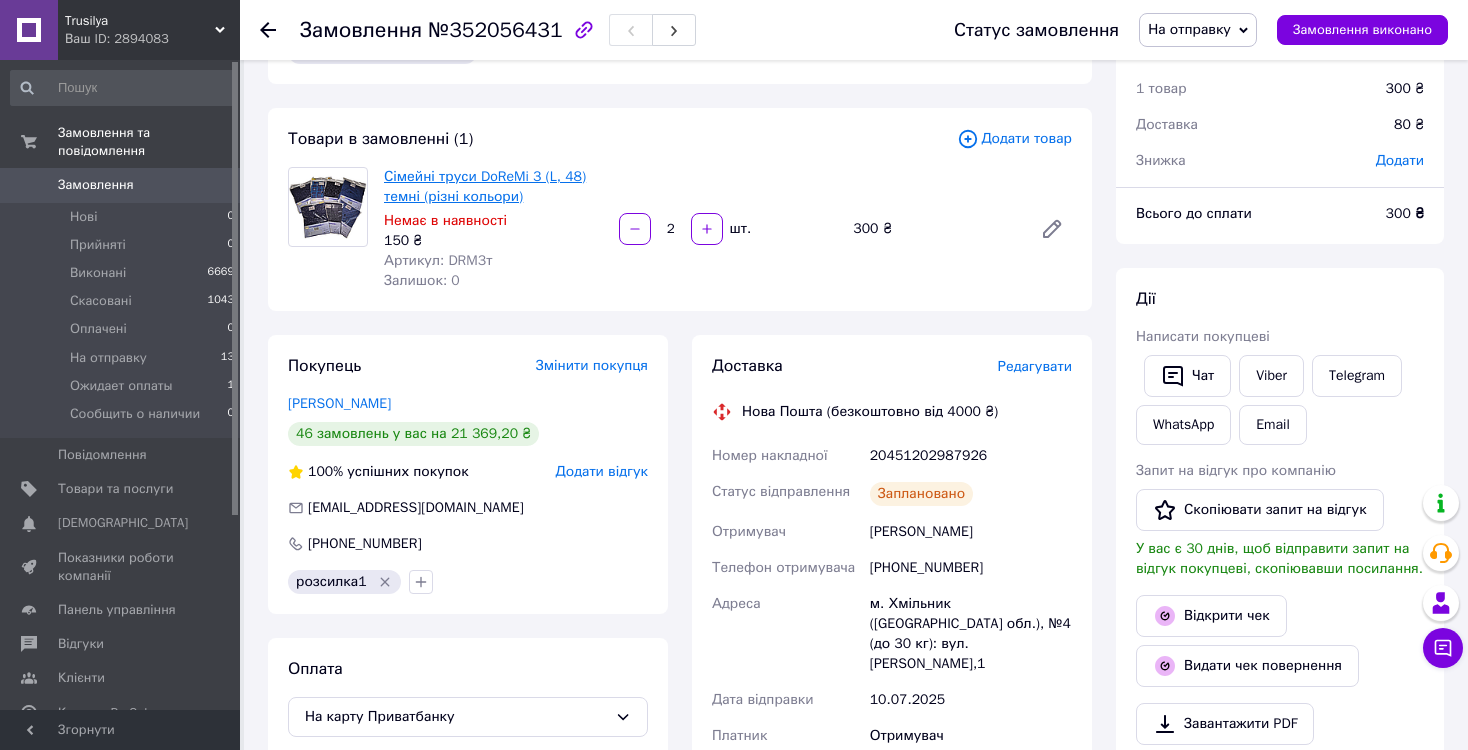 click on "Сімейні труси DoReMi 3 (L, 48) темні (різні кольори)" at bounding box center [485, 186] 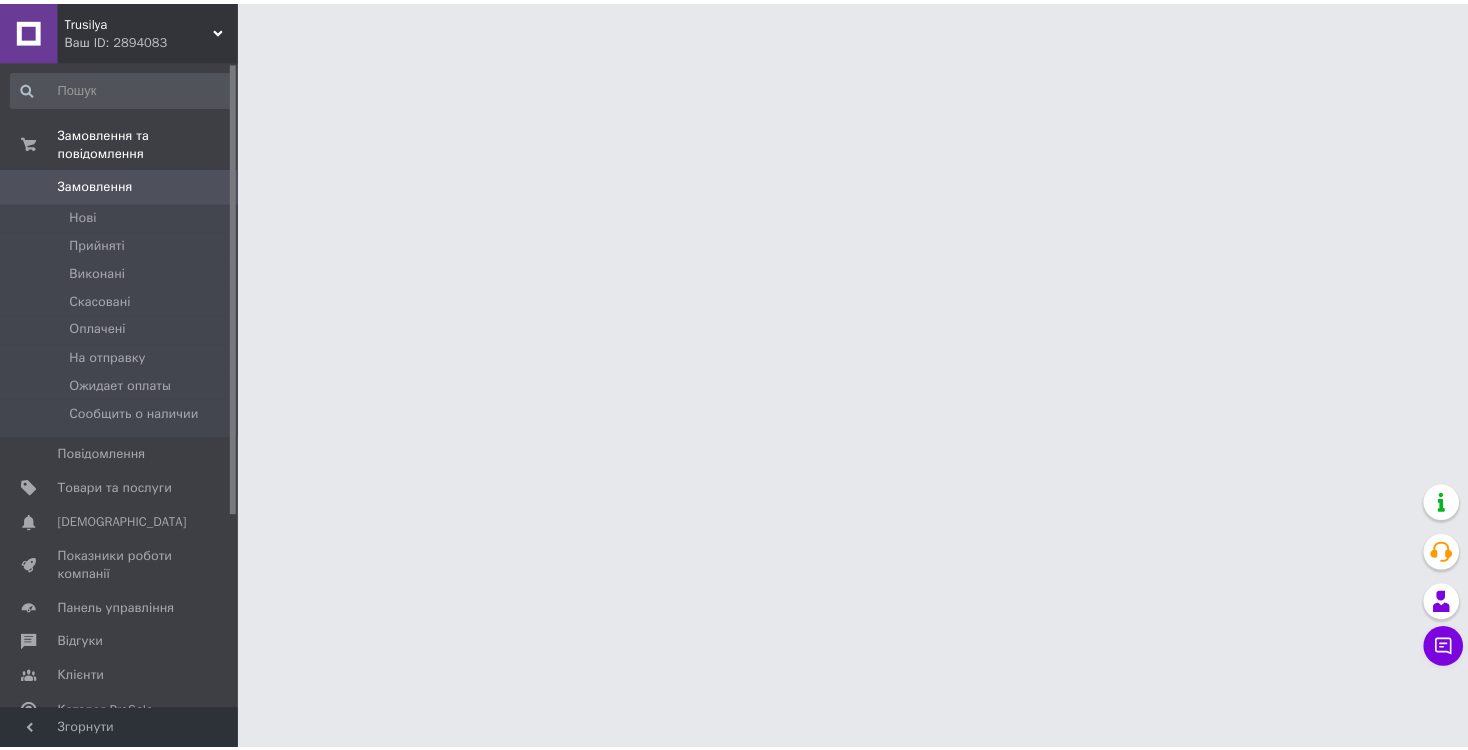 scroll, scrollTop: 0, scrollLeft: 0, axis: both 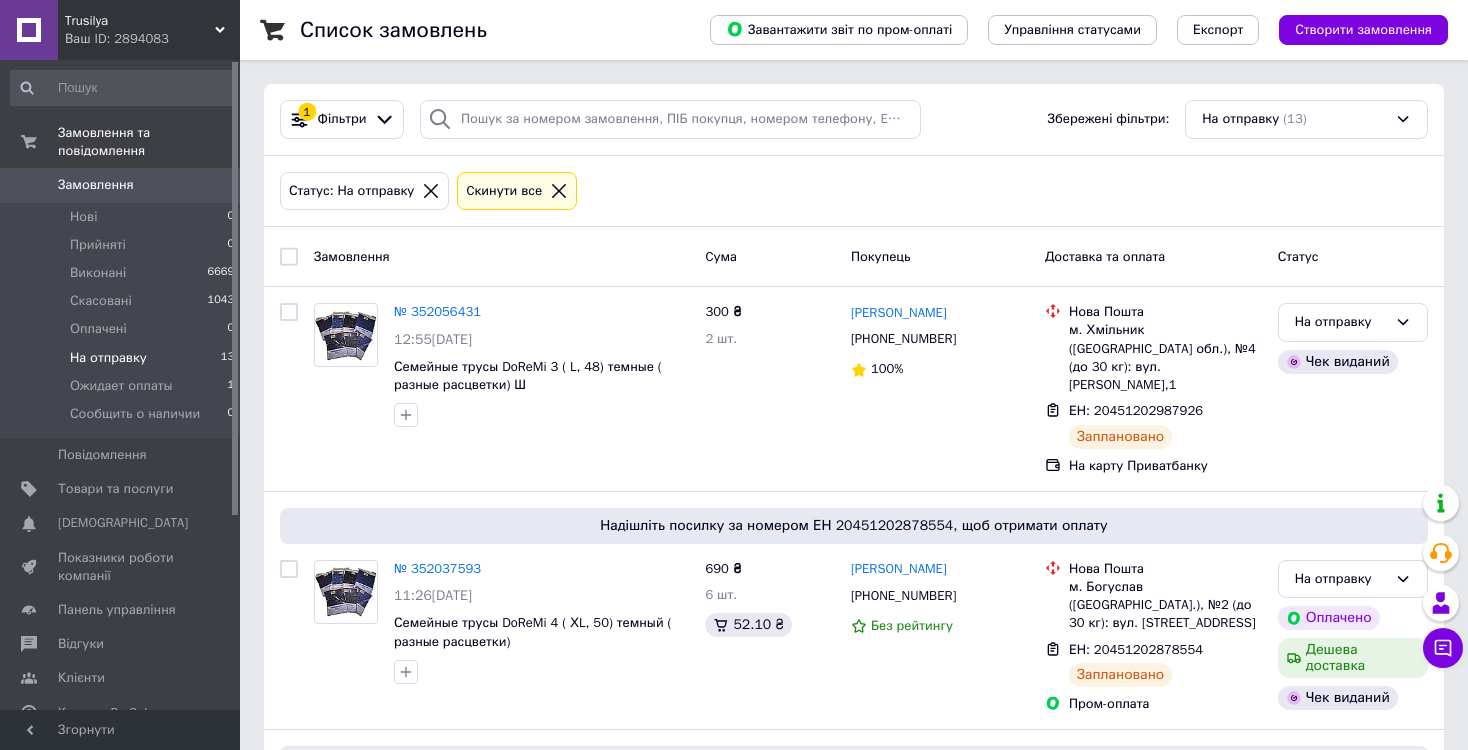 click on "На отправку" at bounding box center [108, 358] 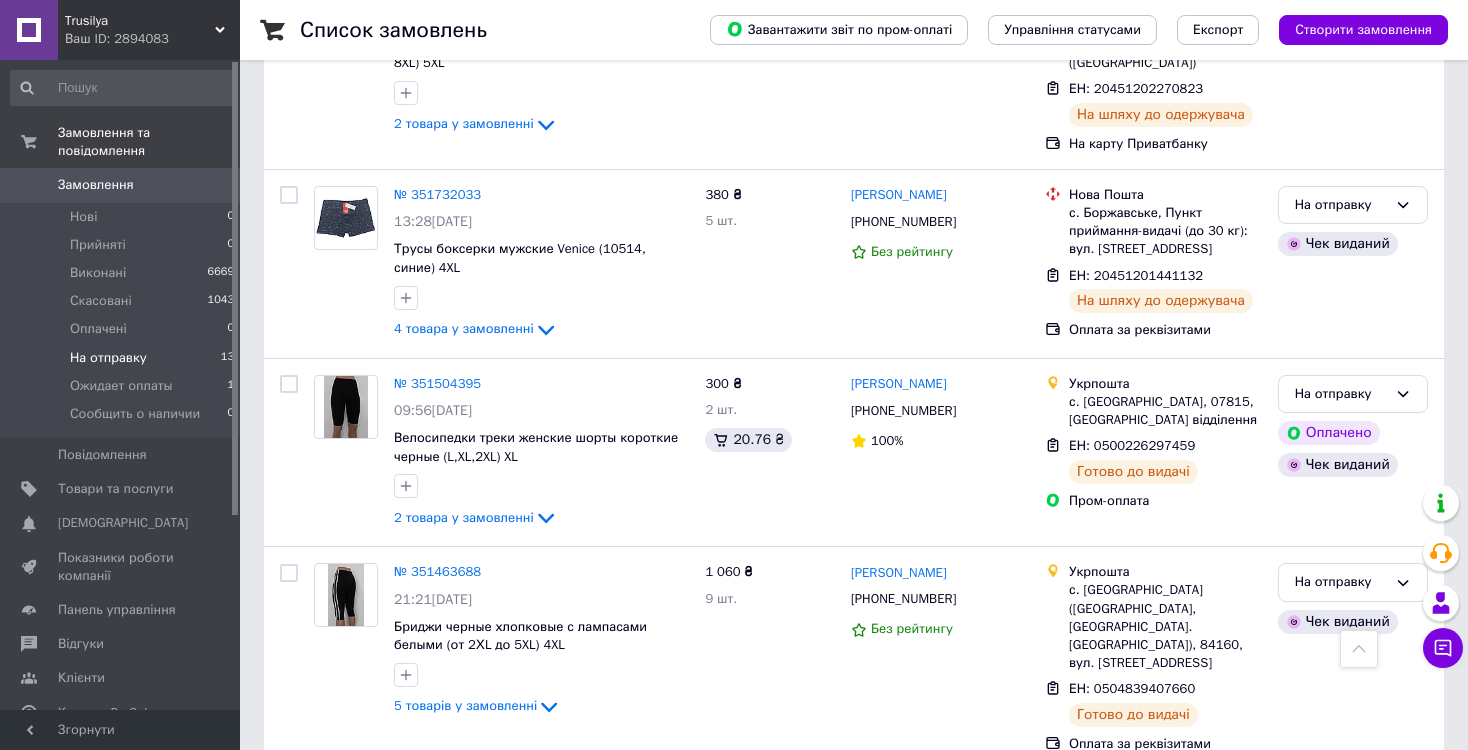 scroll, scrollTop: 2165, scrollLeft: 0, axis: vertical 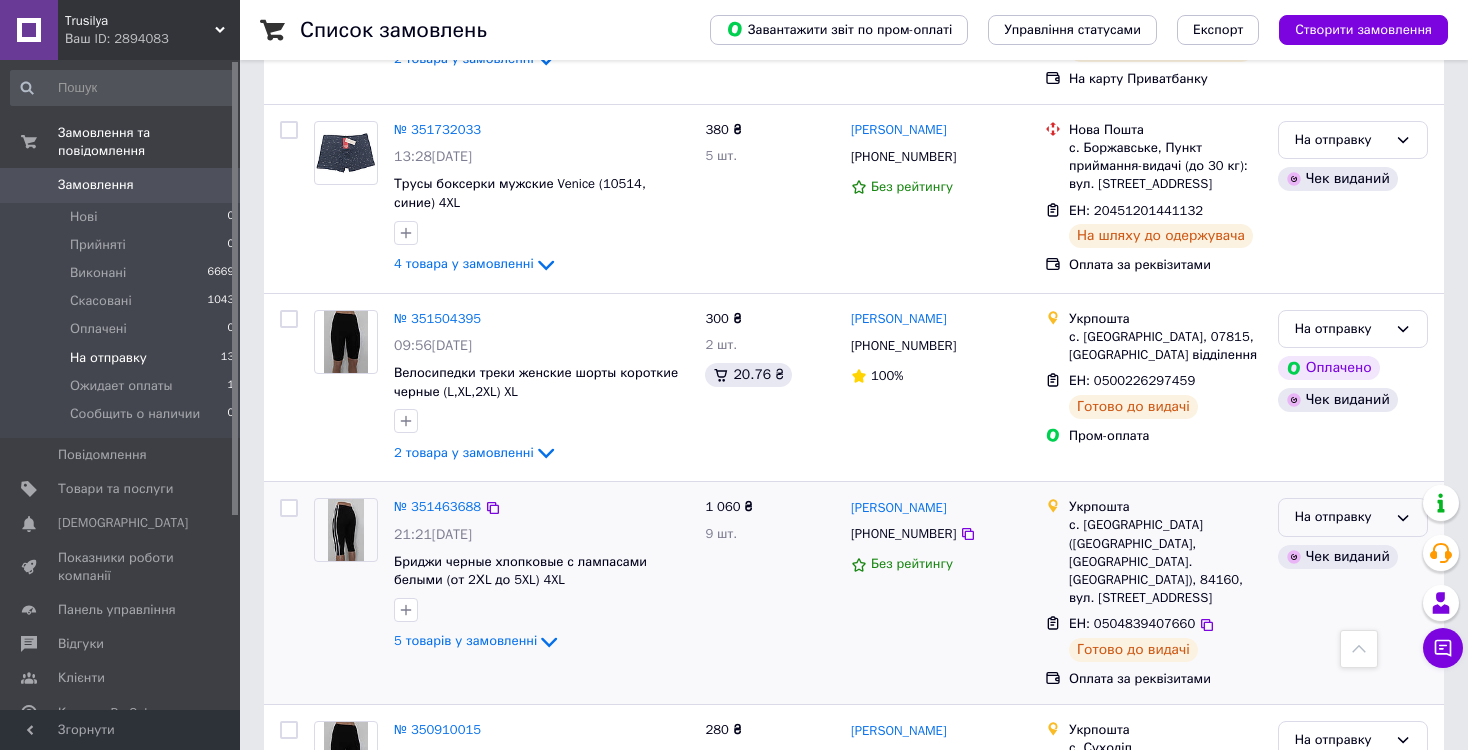 click on "На отправку" at bounding box center (1341, 517) 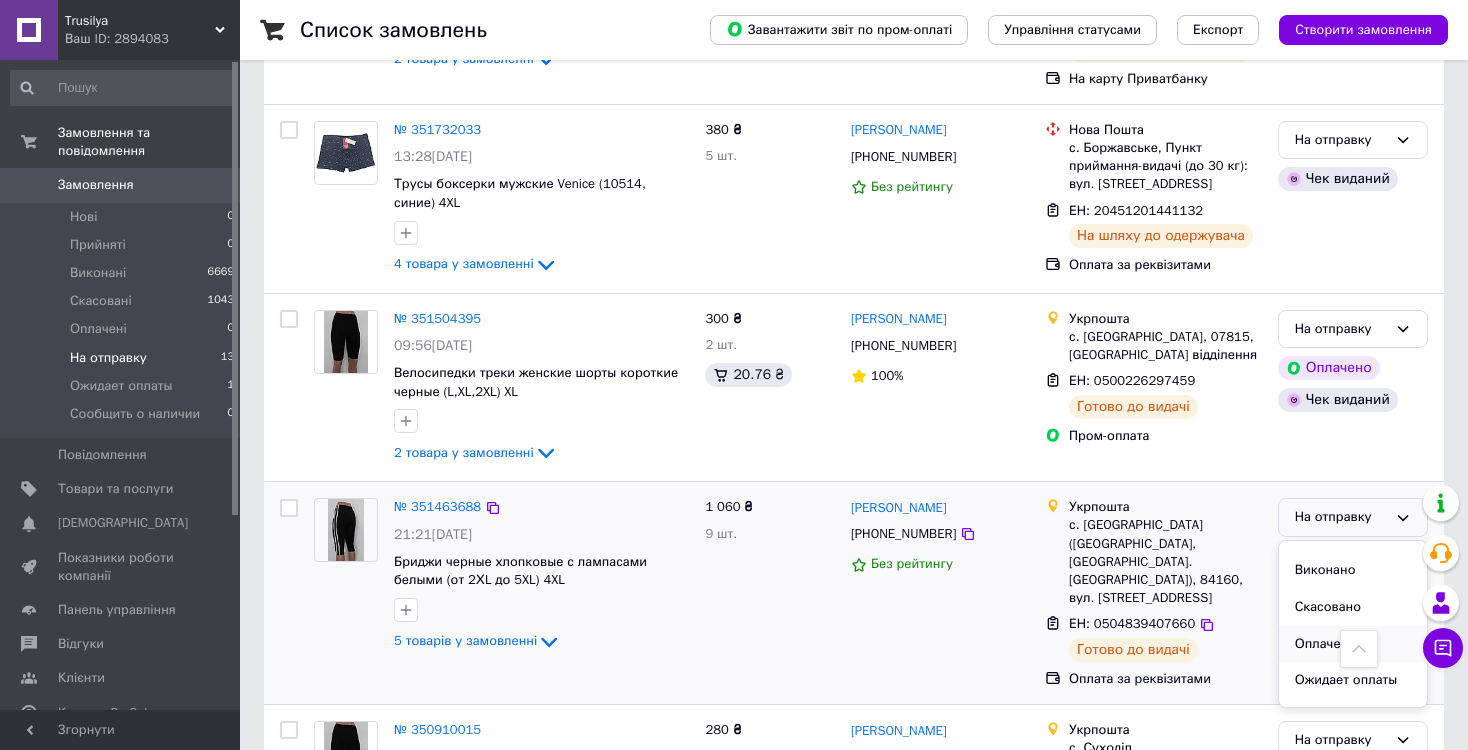 scroll, scrollTop: 0, scrollLeft: 0, axis: both 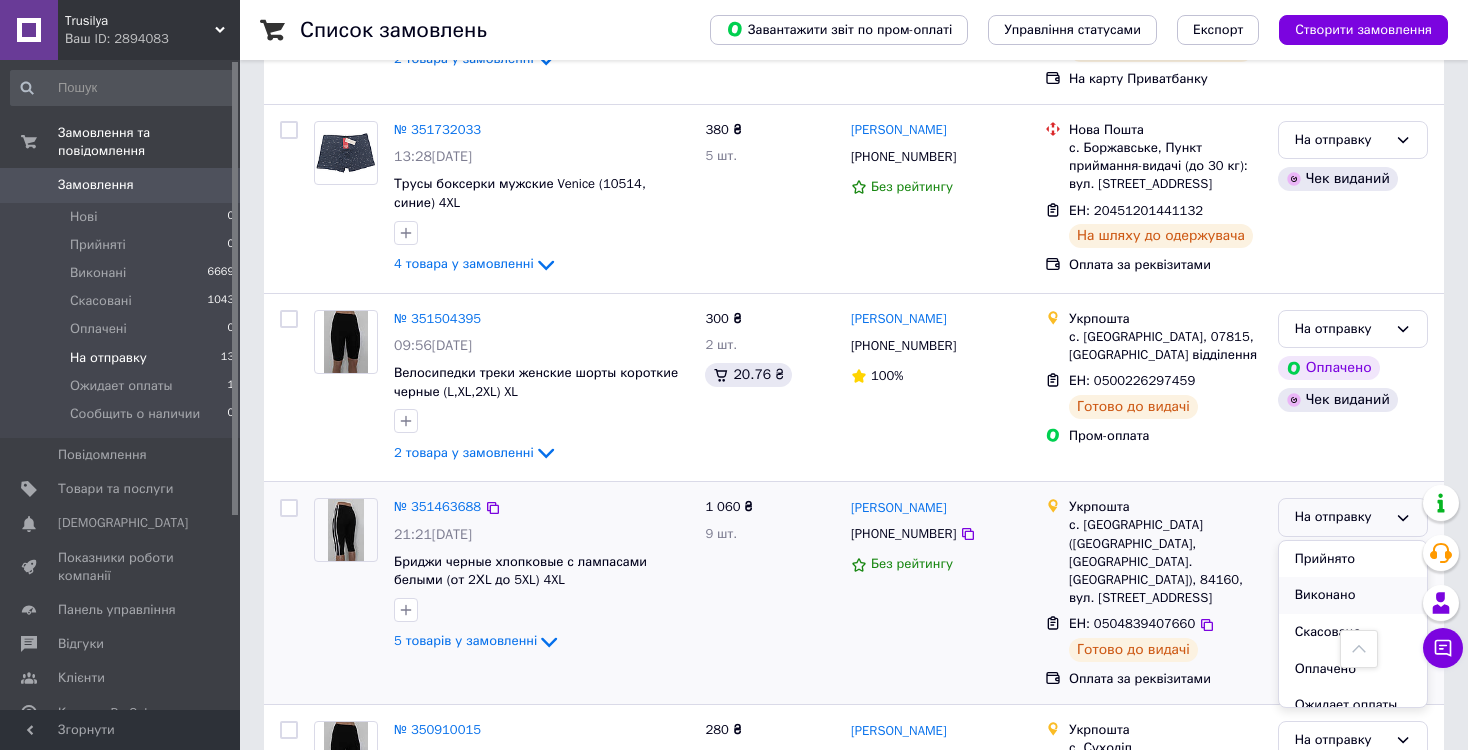 click on "Виконано" at bounding box center (1353, 595) 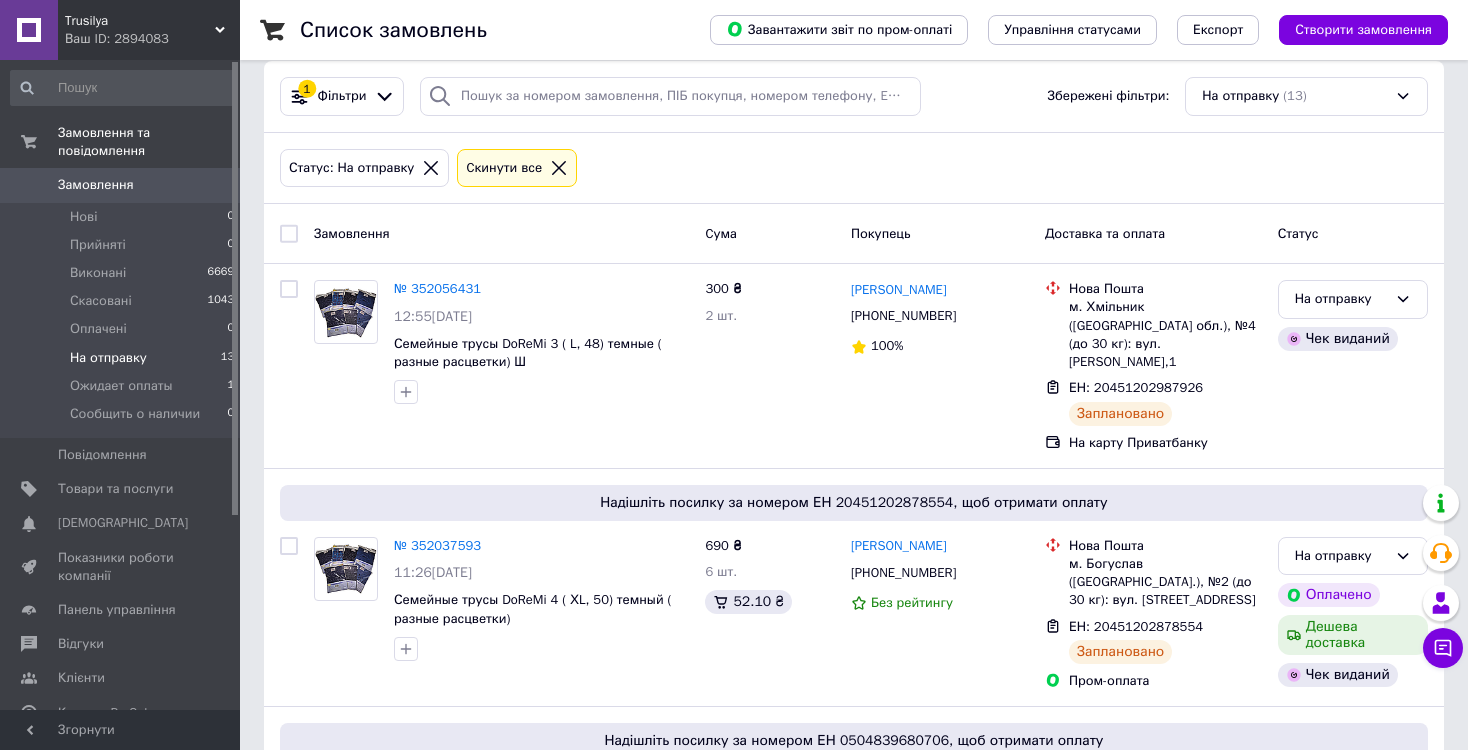 scroll, scrollTop: 0, scrollLeft: 0, axis: both 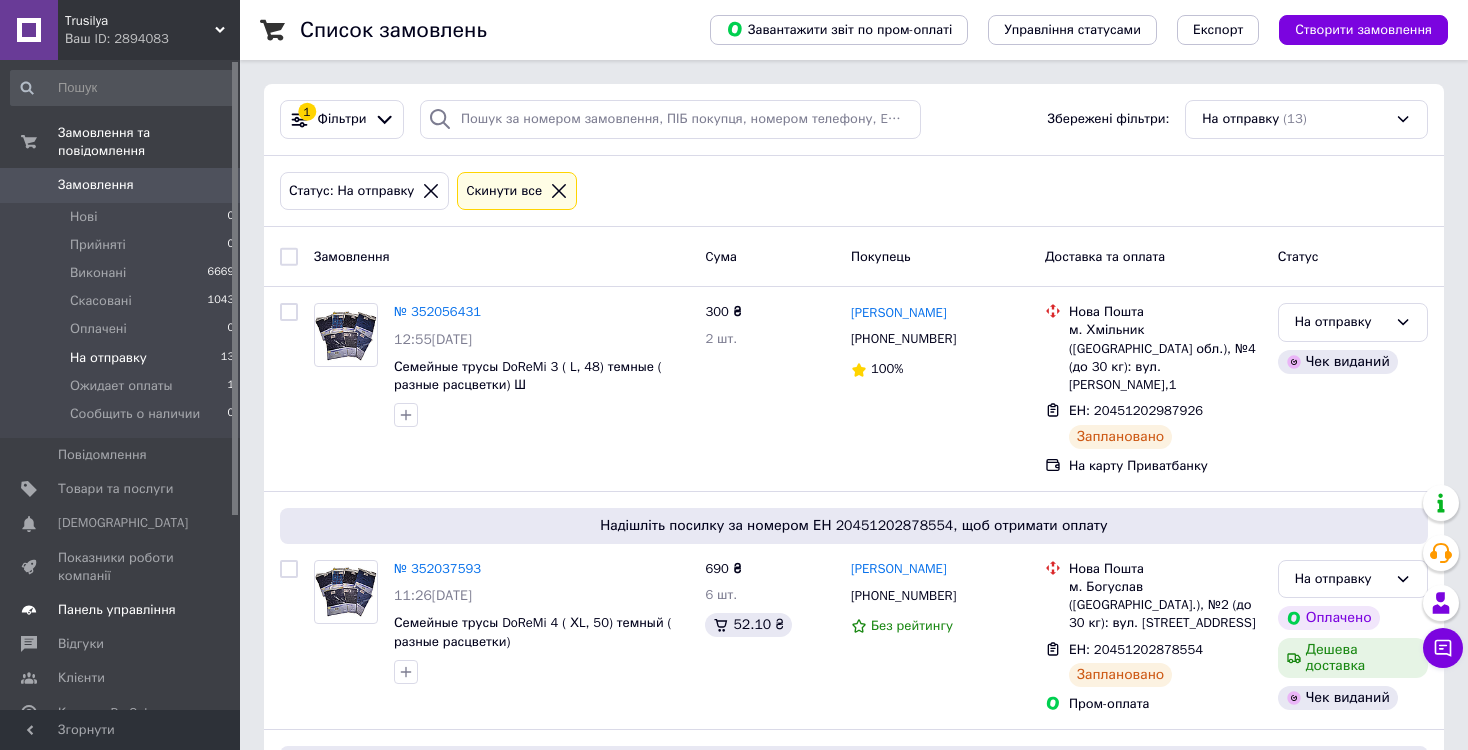 click on "Панель управління" at bounding box center [117, 610] 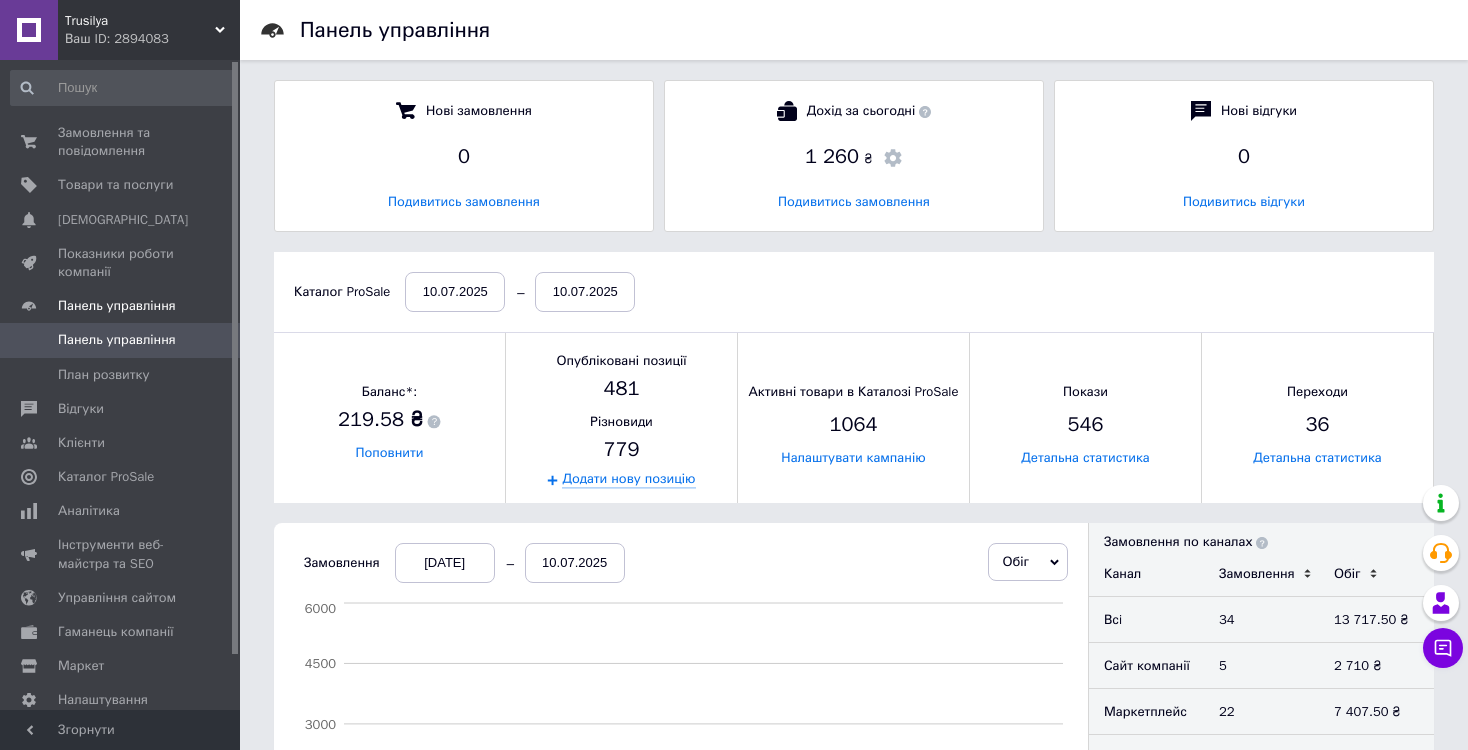 scroll, scrollTop: 10, scrollLeft: 9, axis: both 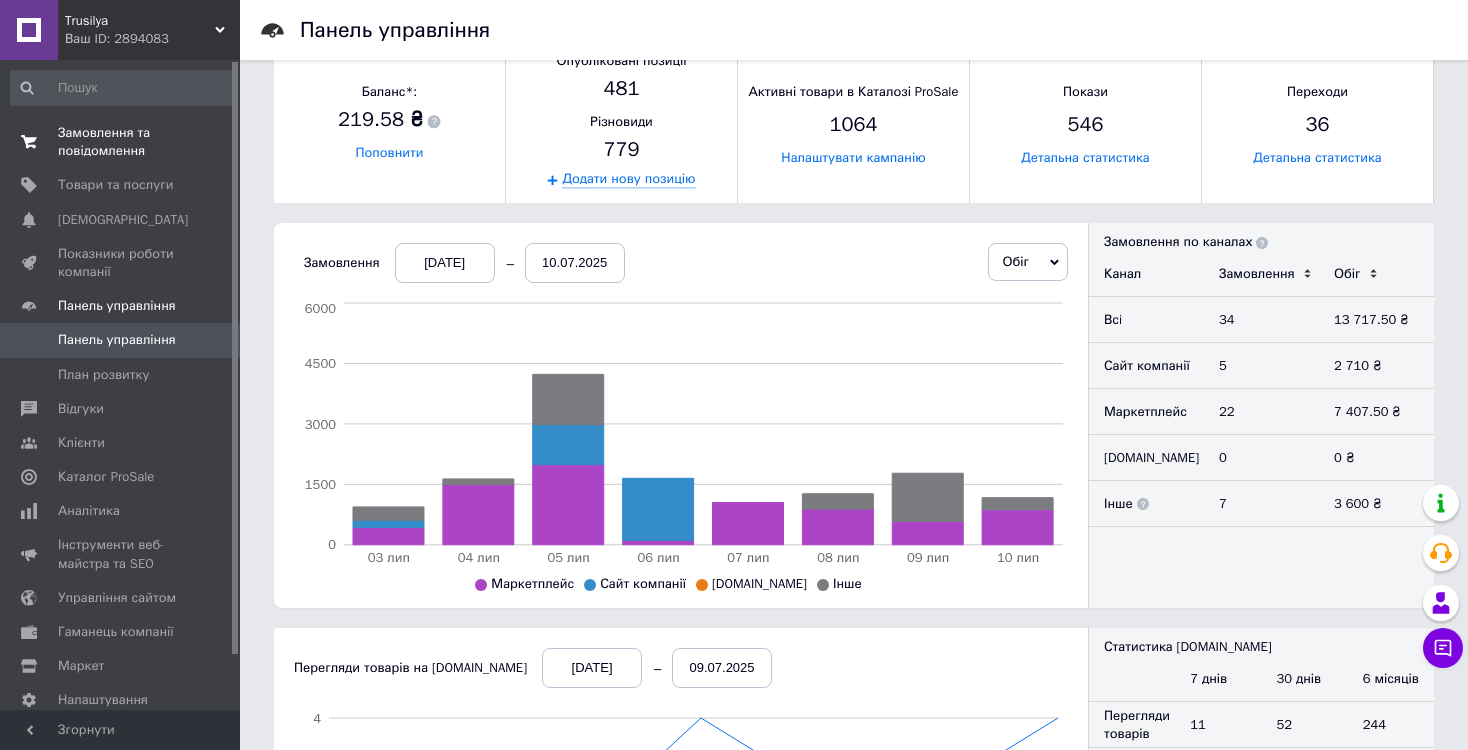 click on "Замовлення та повідомлення" at bounding box center [121, 142] 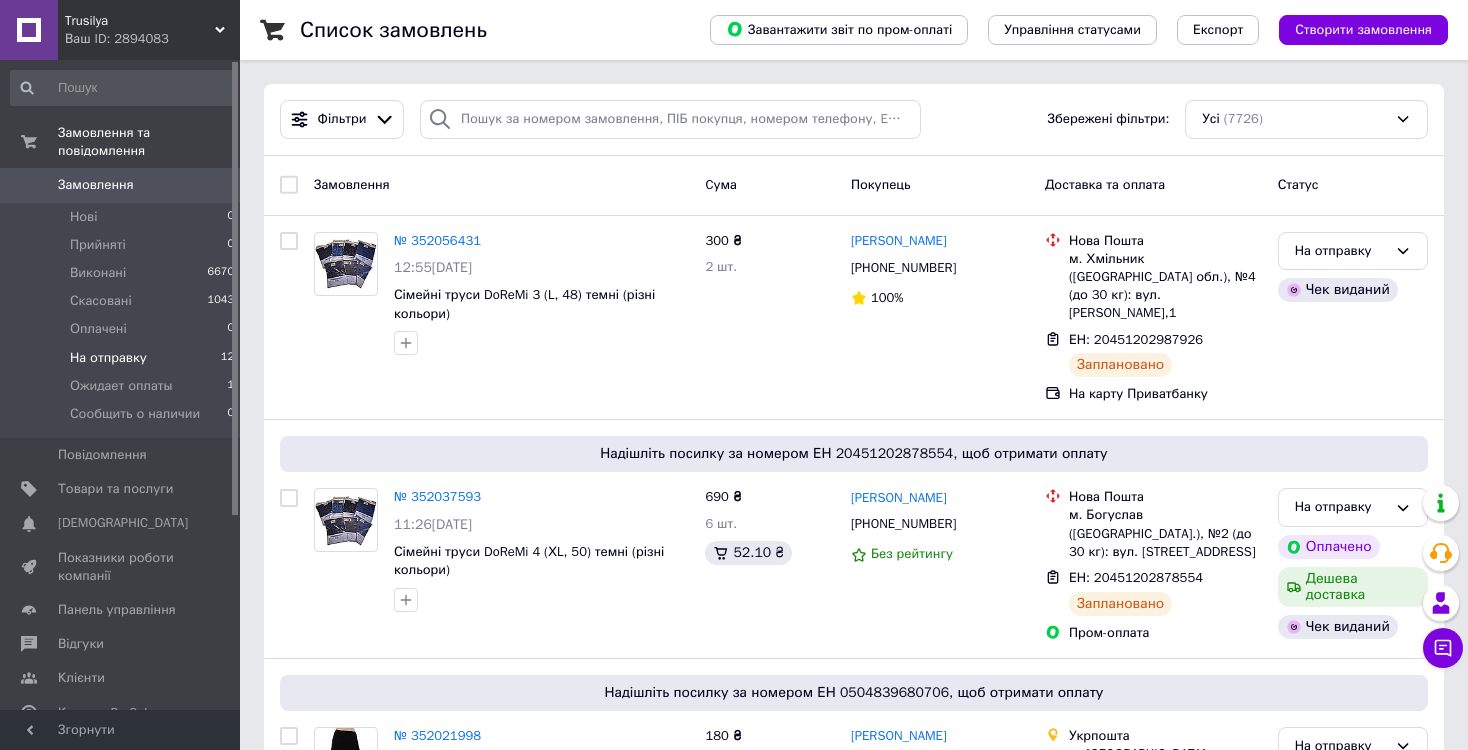 click on "На отправку" at bounding box center (108, 358) 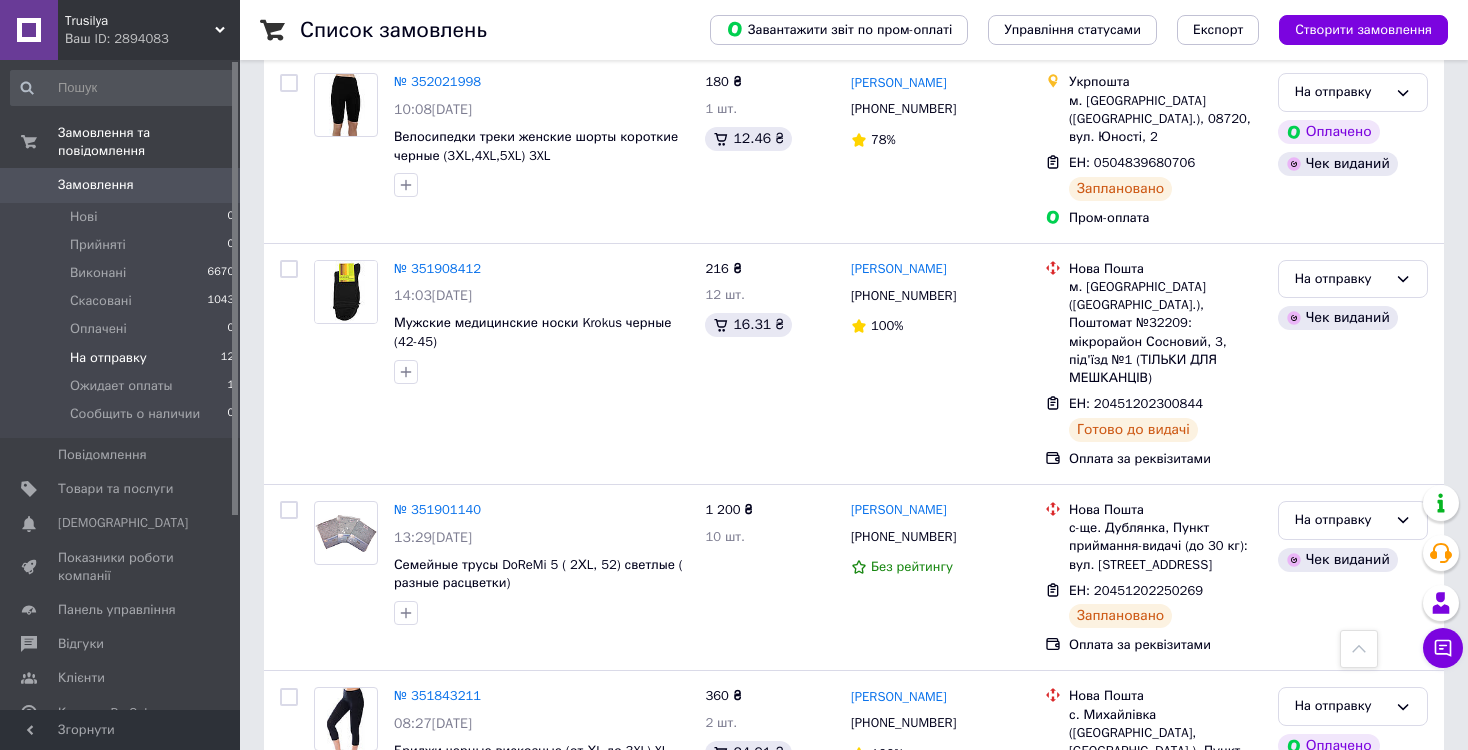 scroll, scrollTop: 660, scrollLeft: 0, axis: vertical 